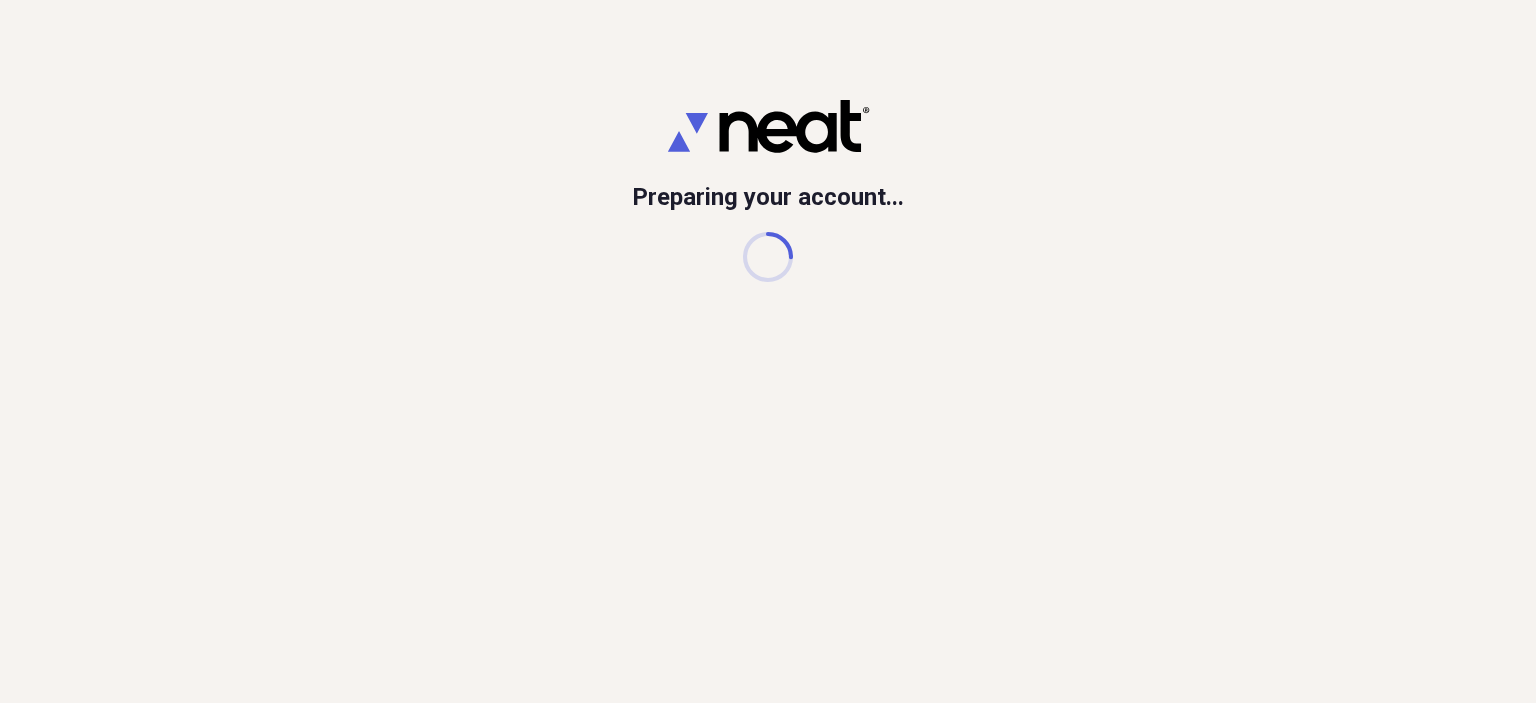 scroll, scrollTop: 0, scrollLeft: 0, axis: both 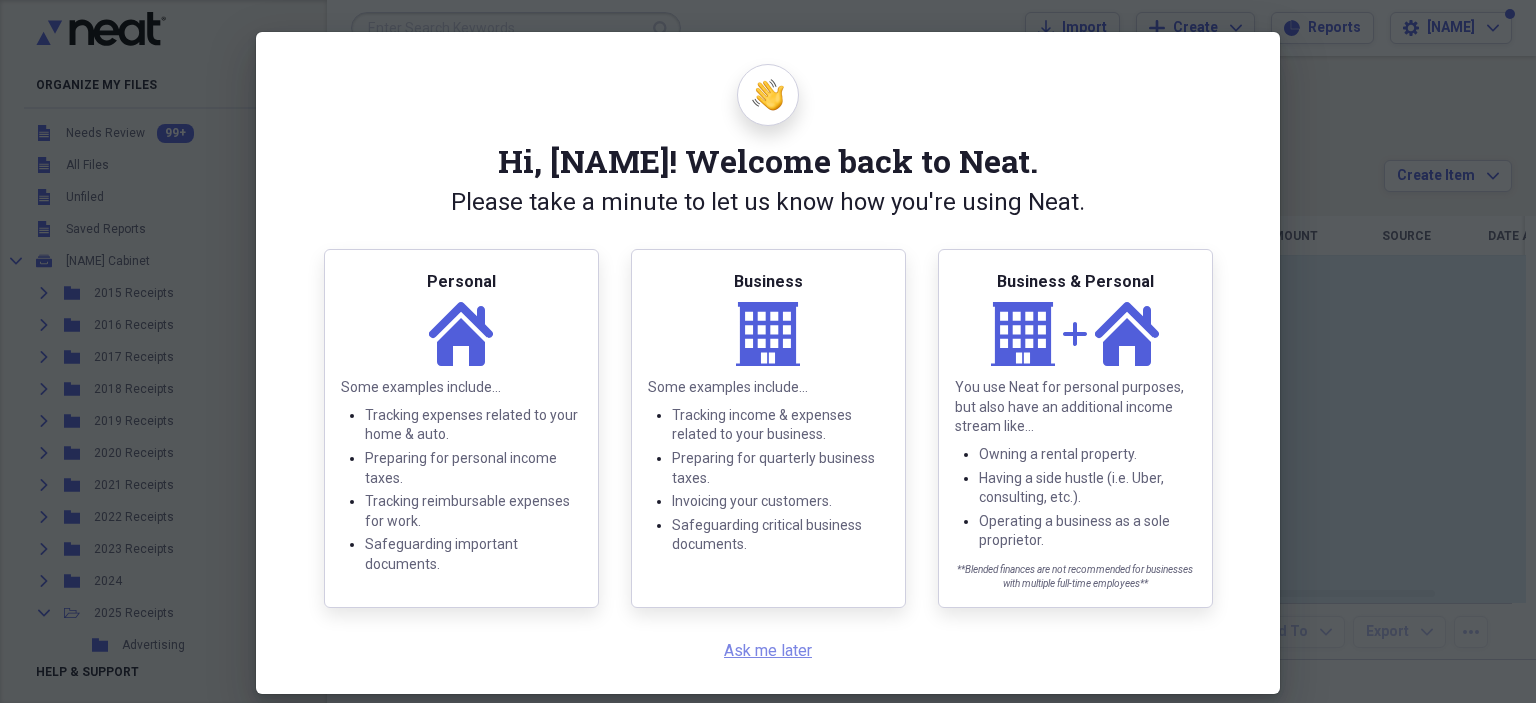 click on "Ask me later" at bounding box center (768, 650) 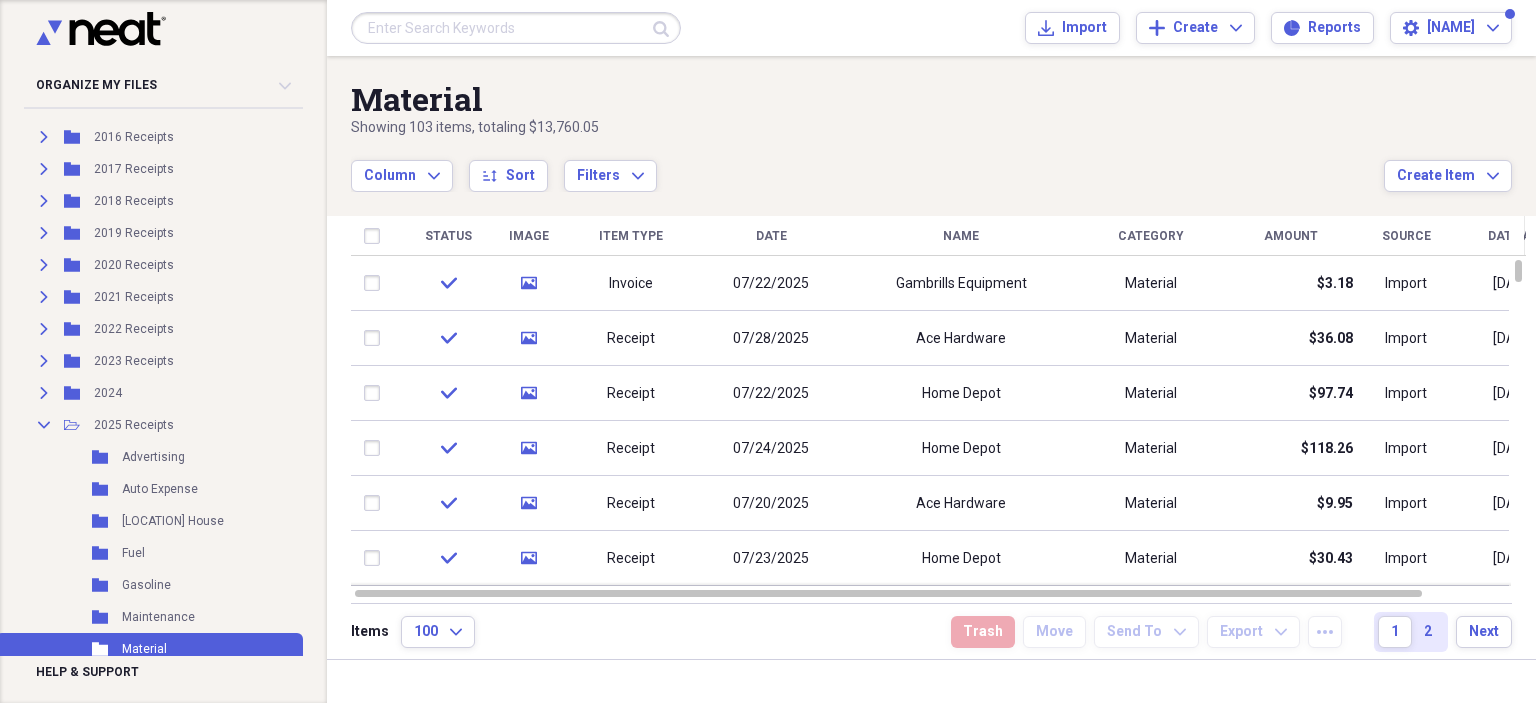 scroll, scrollTop: 282, scrollLeft: 0, axis: vertical 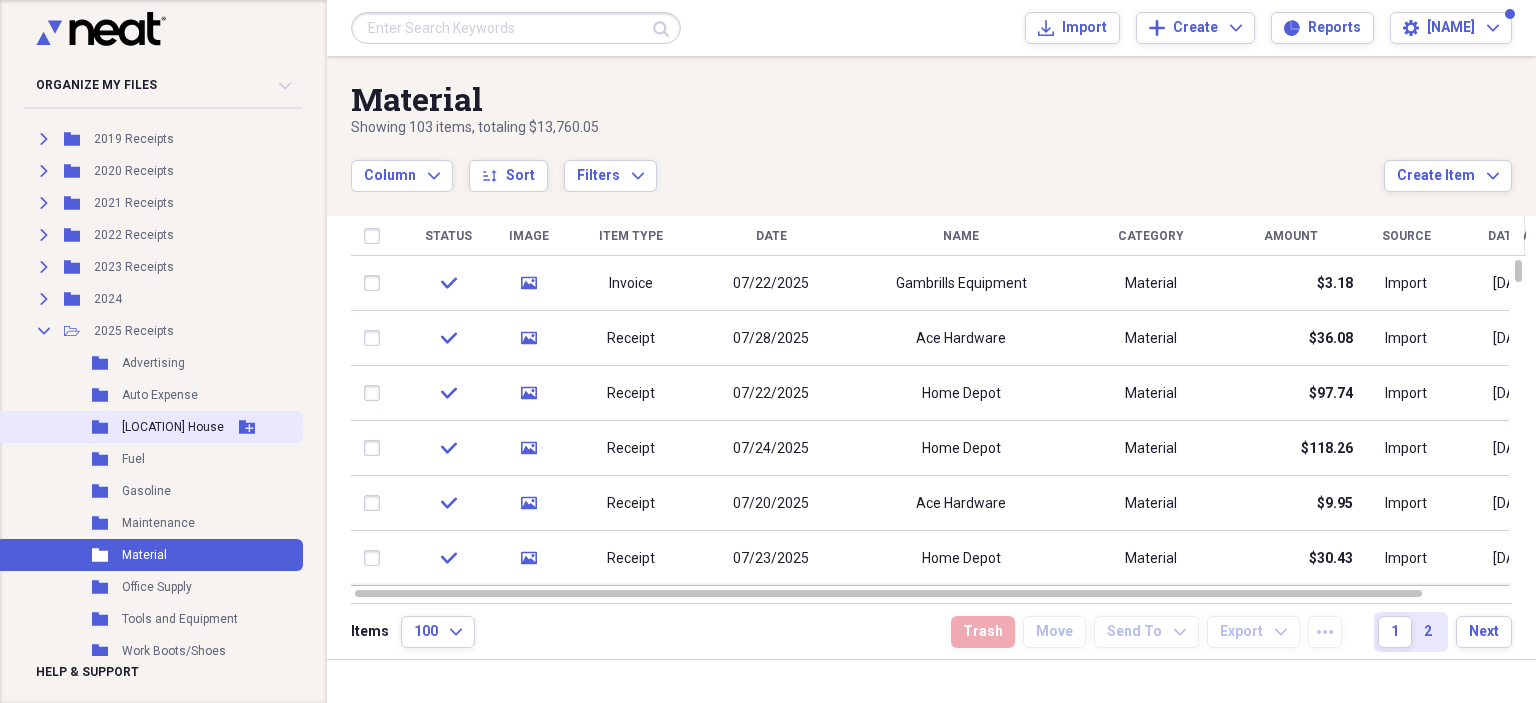 click on "[LOCATION] House" at bounding box center (173, 427) 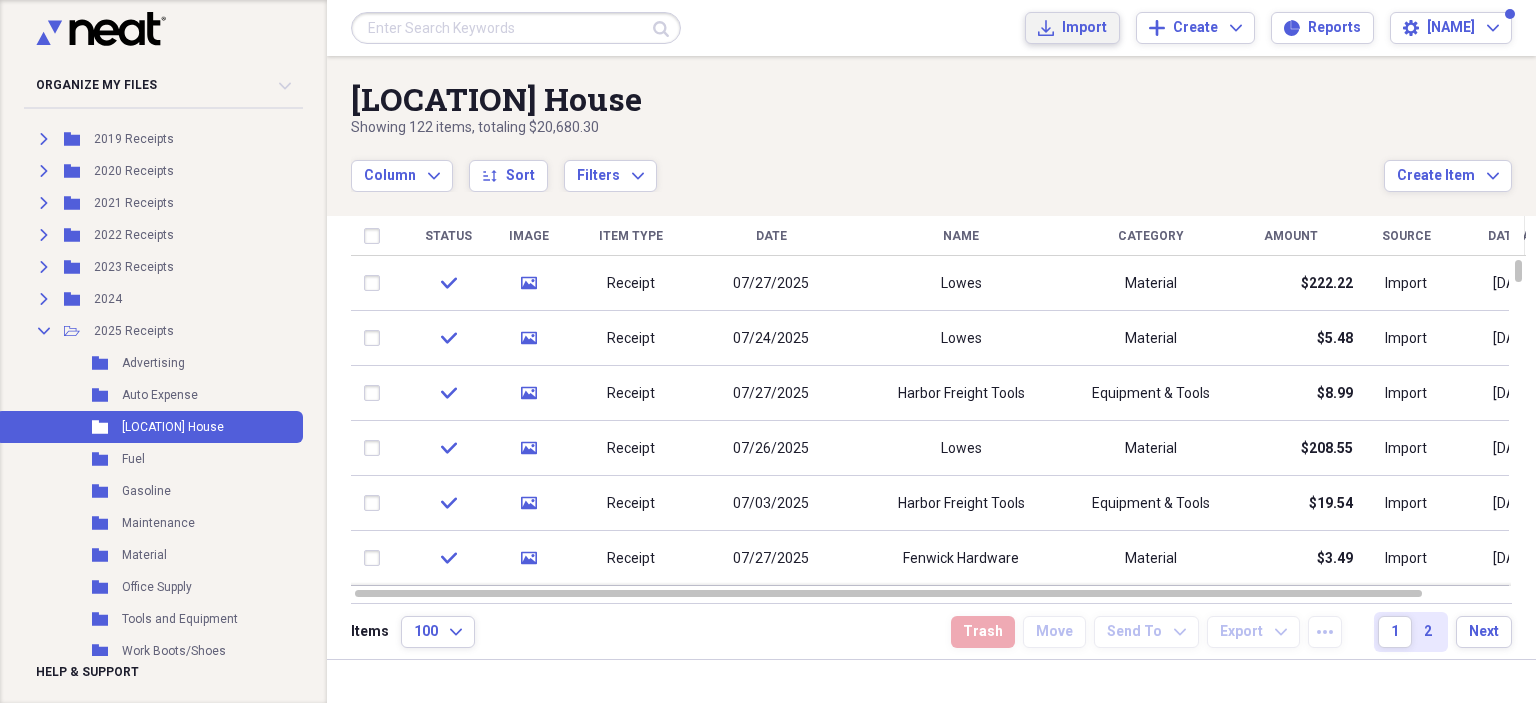 click on "Import" at bounding box center [1084, 28] 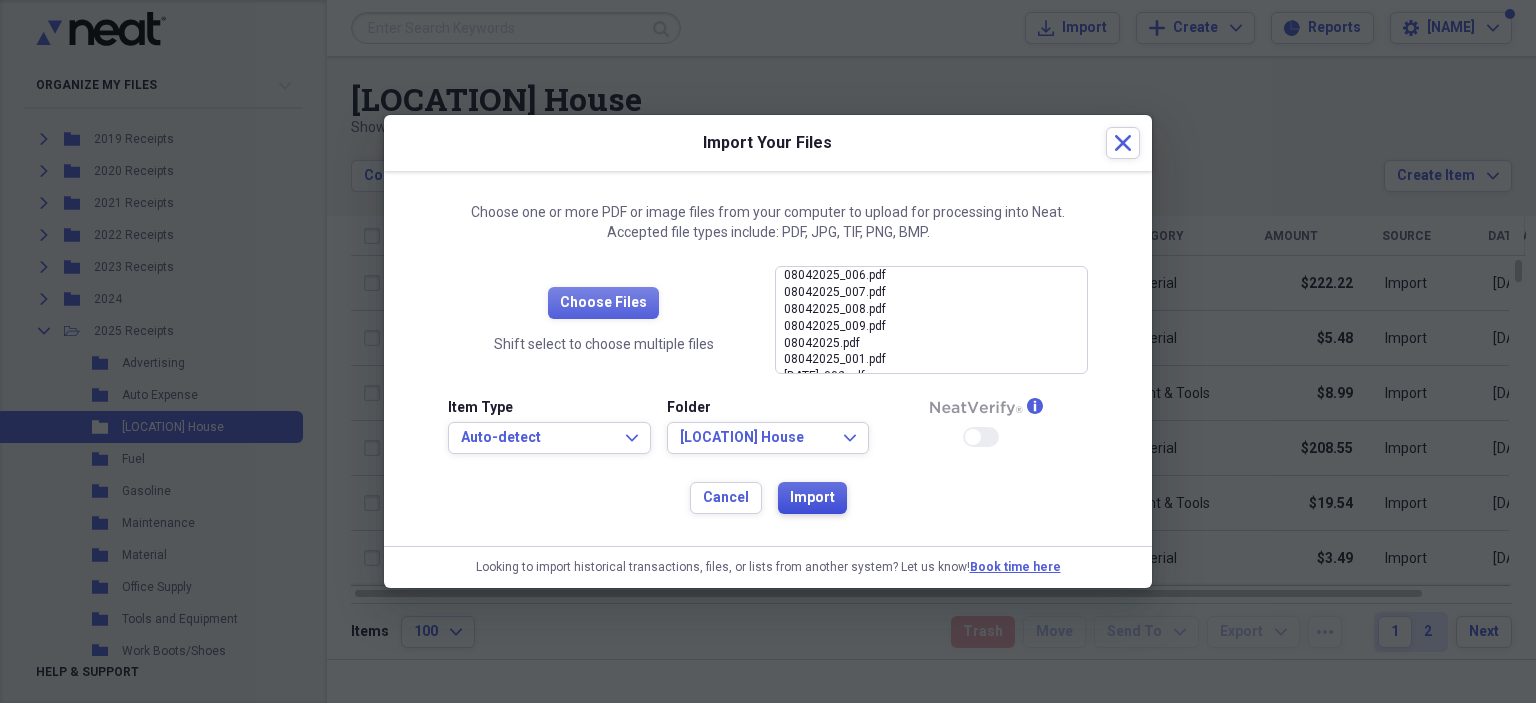 click on "Import" at bounding box center [812, 498] 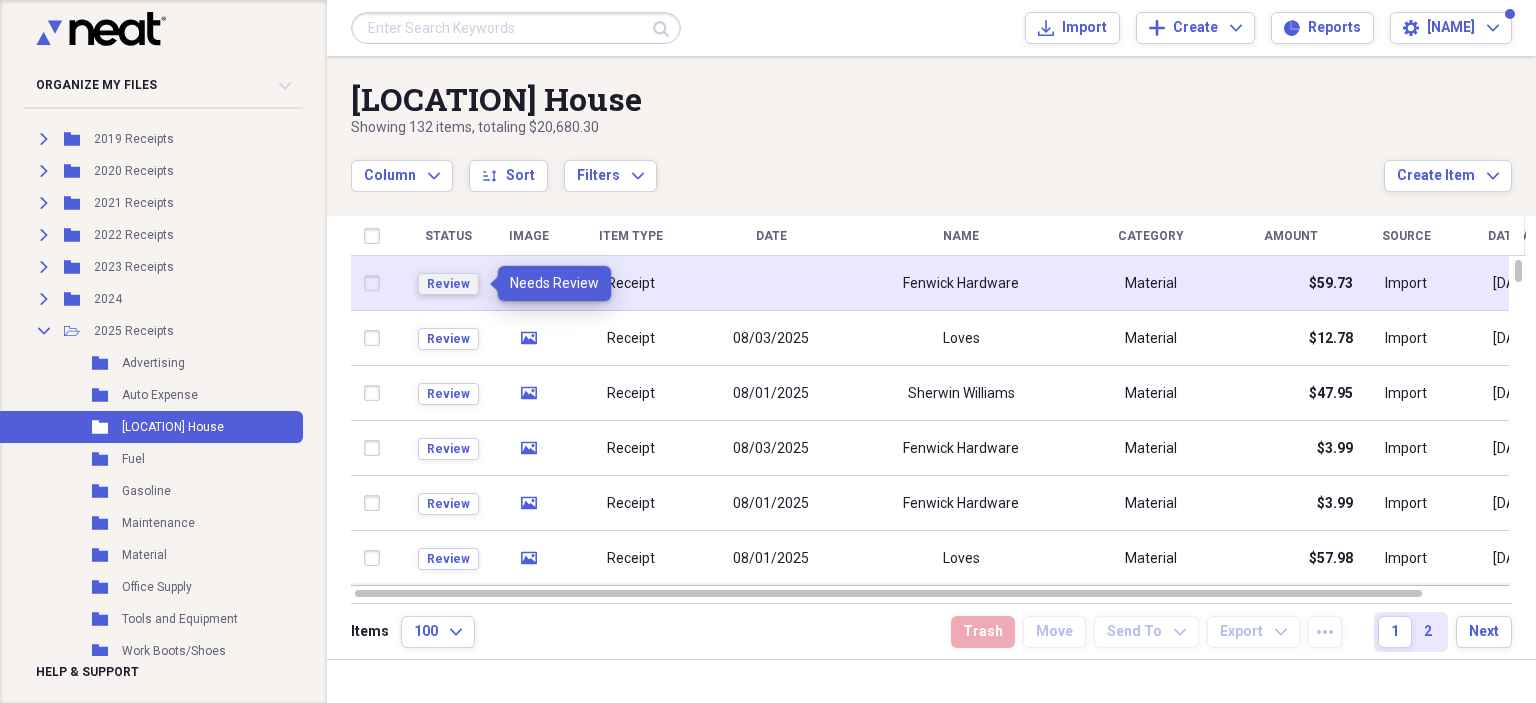 click on "Review" at bounding box center (448, 284) 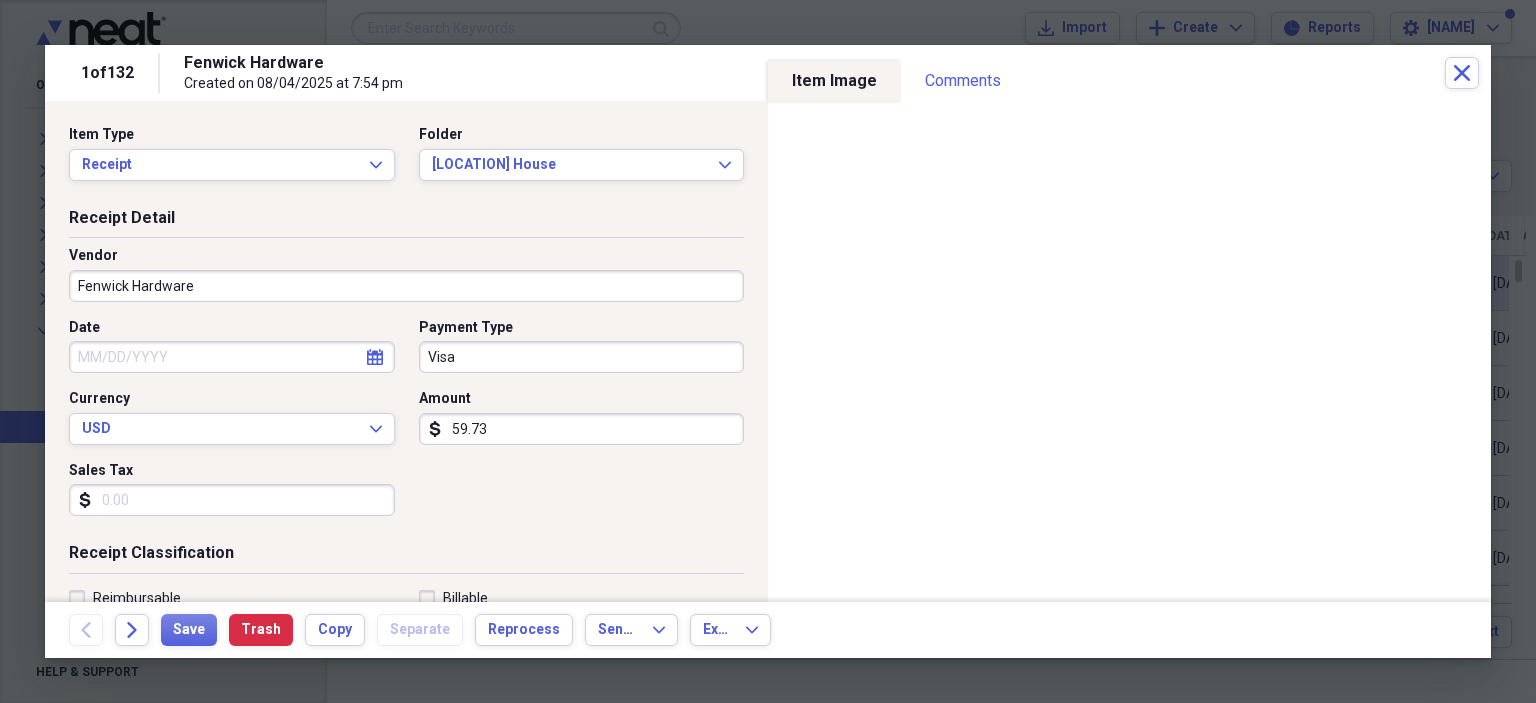 click 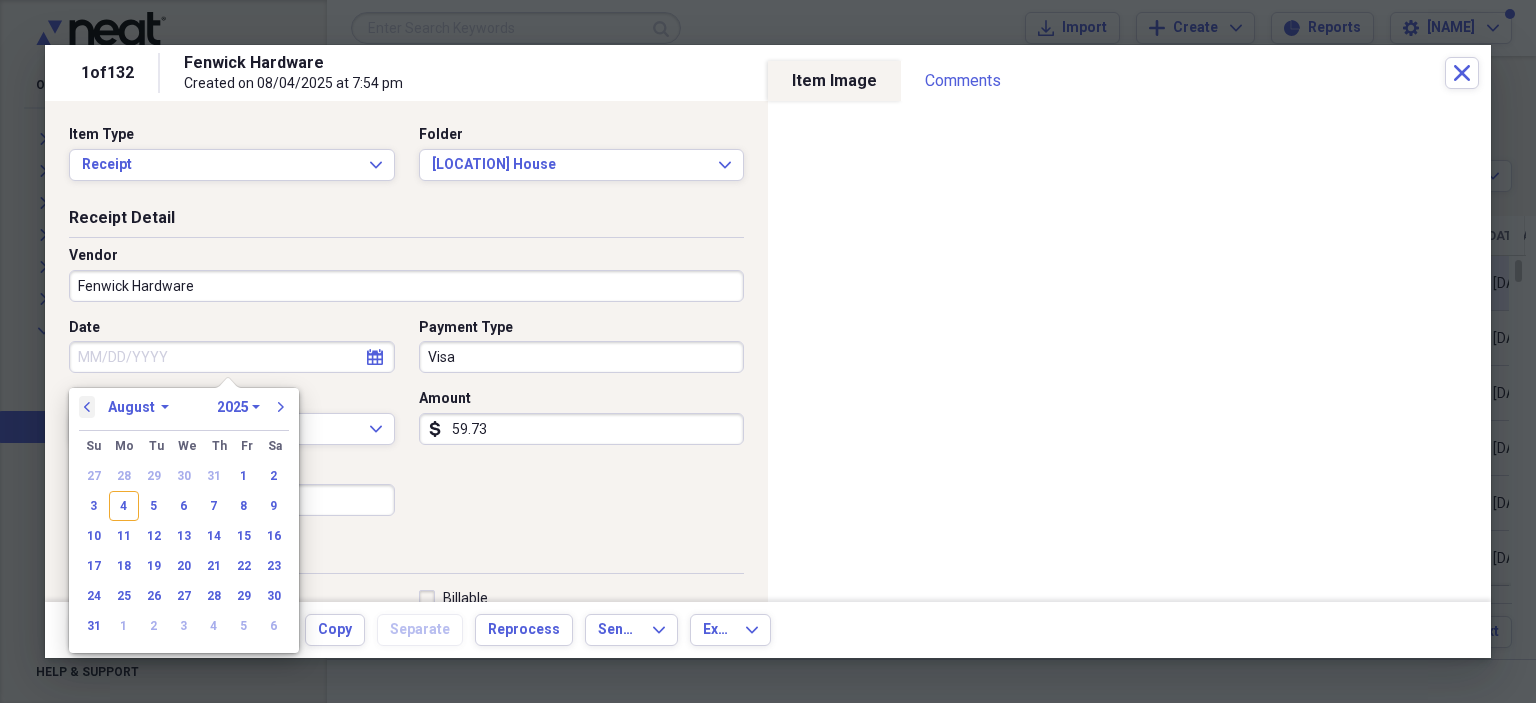 click on "previous" at bounding box center [87, 407] 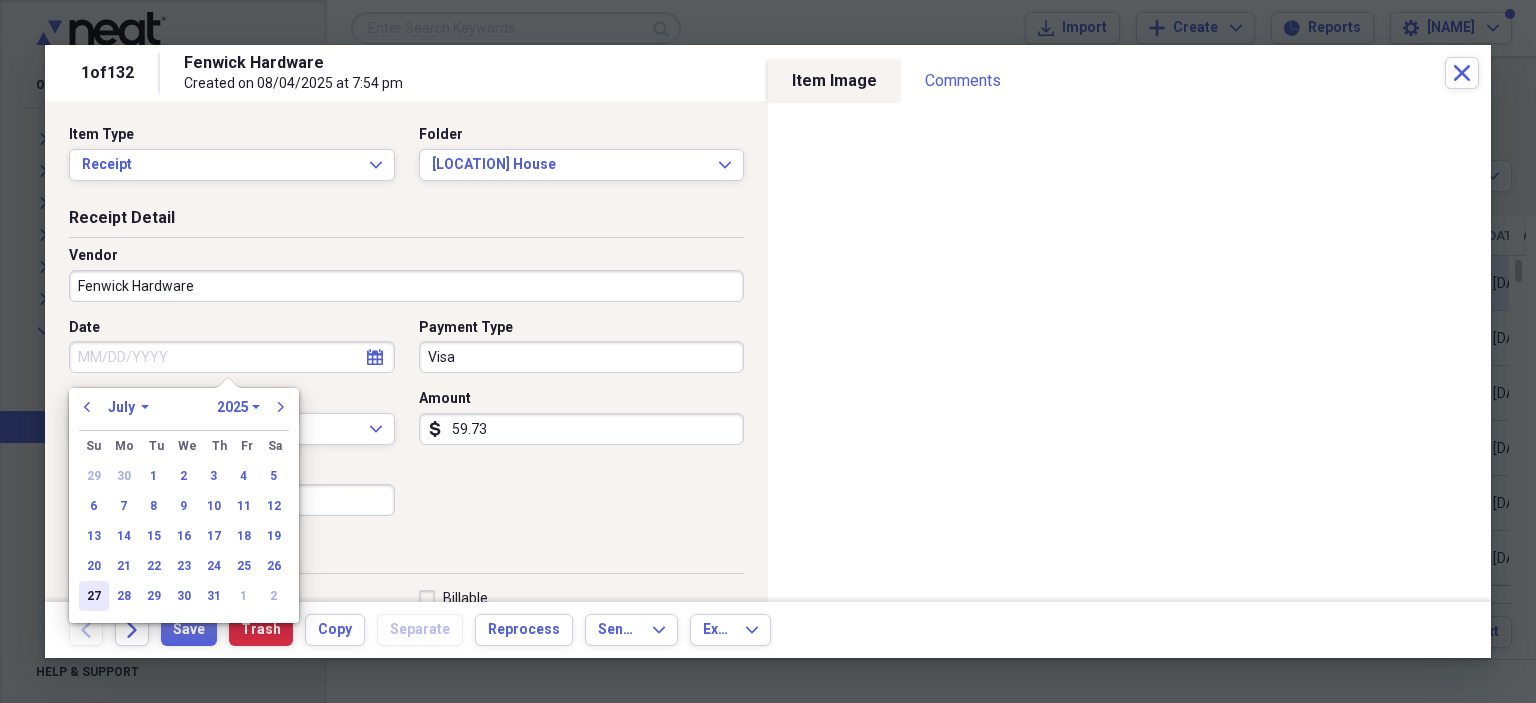 click on "27" at bounding box center [94, 596] 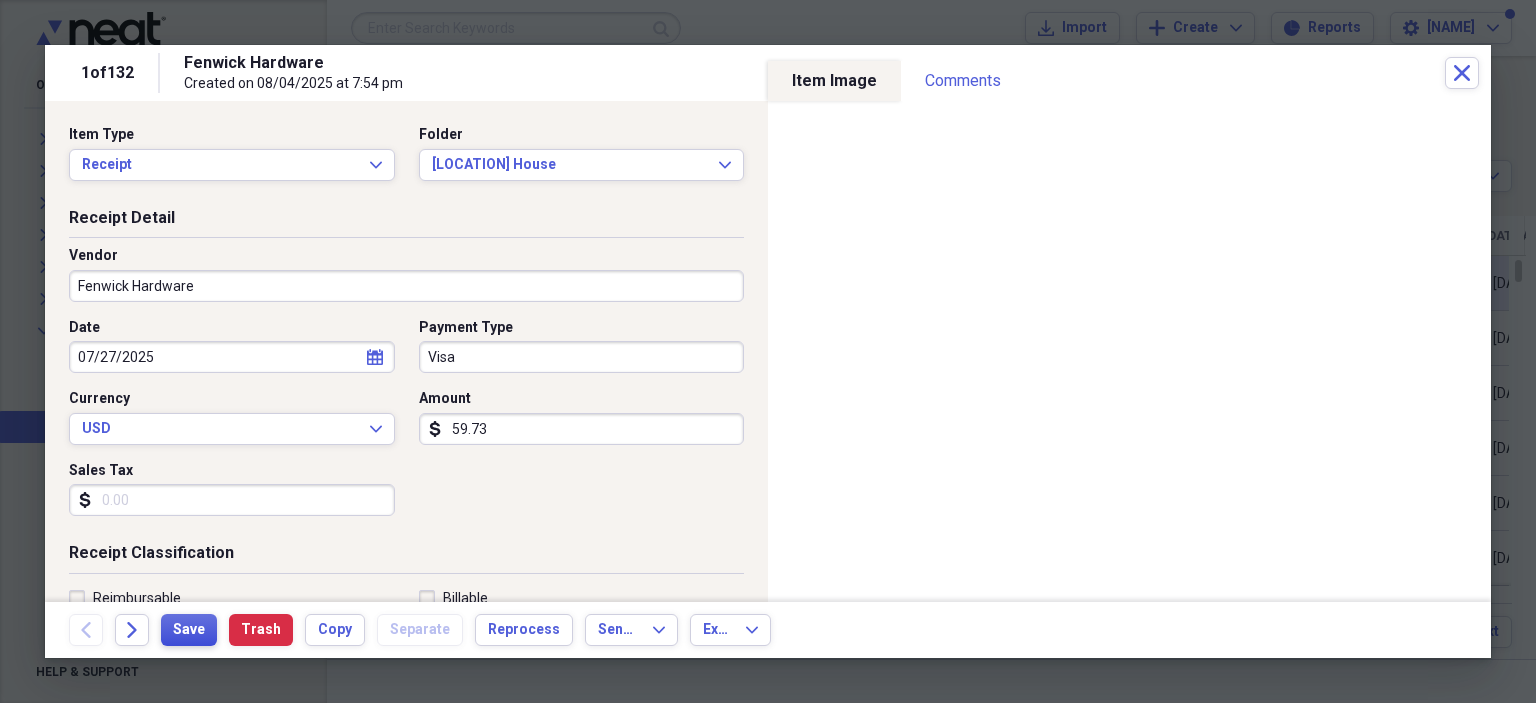 click on "Save" at bounding box center (189, 630) 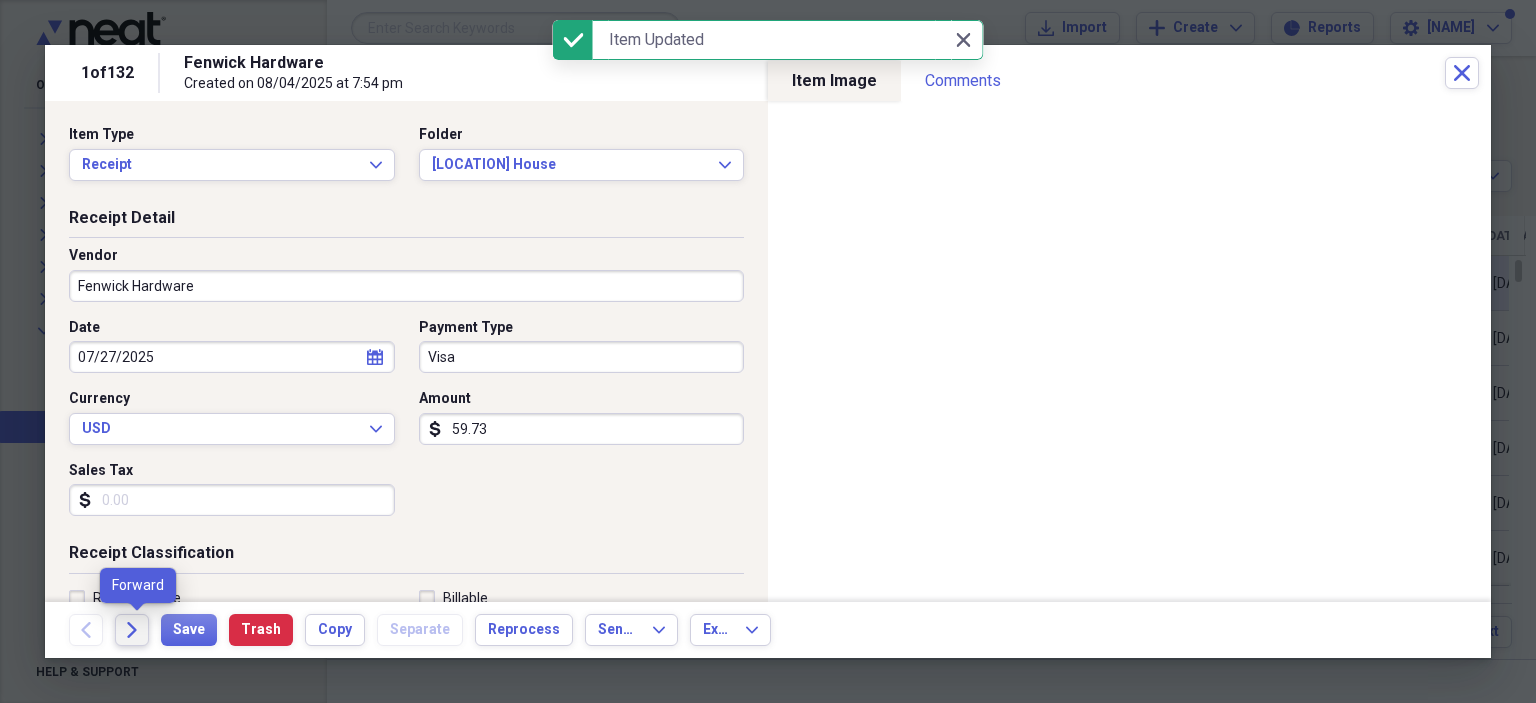 click on "Forward" 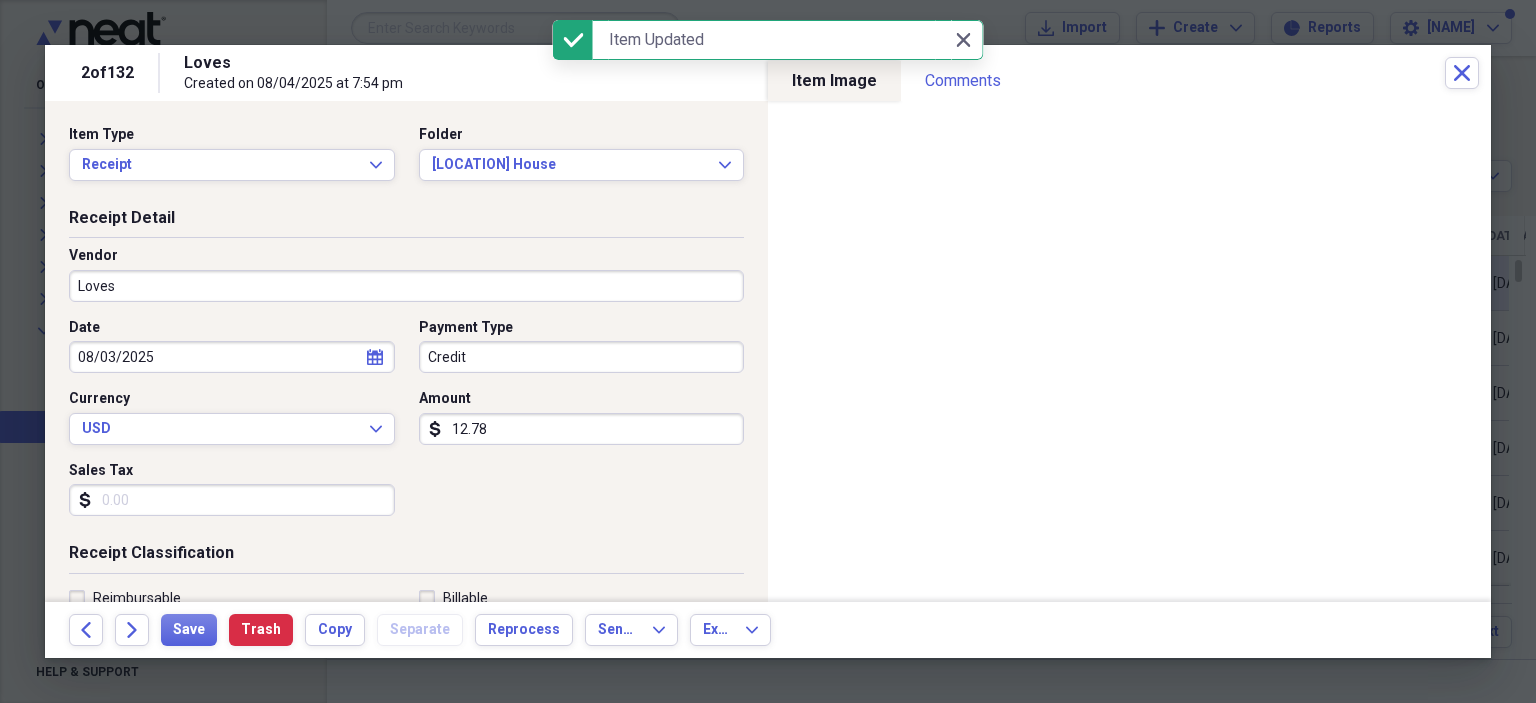 click on "Loves" at bounding box center (406, 286) 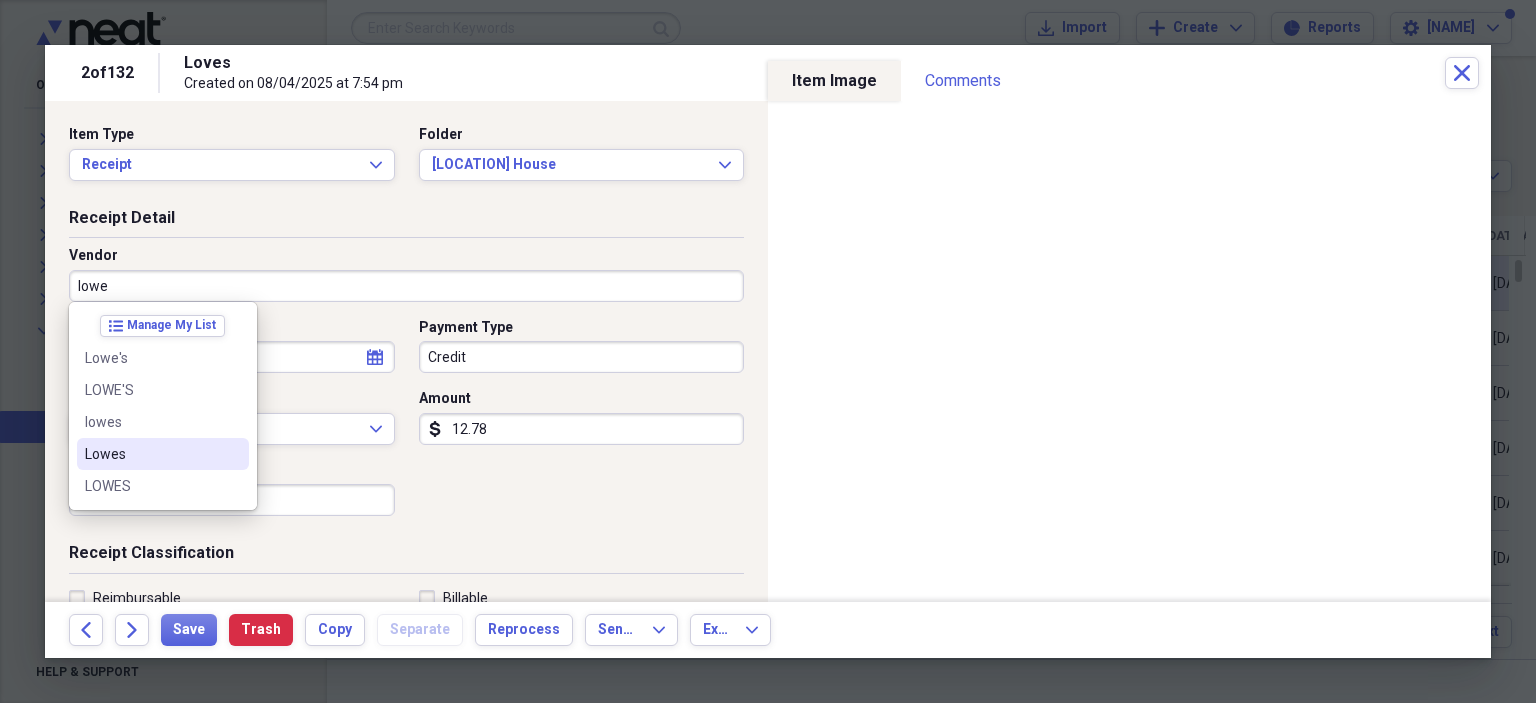 click on "Lowes" at bounding box center (151, 454) 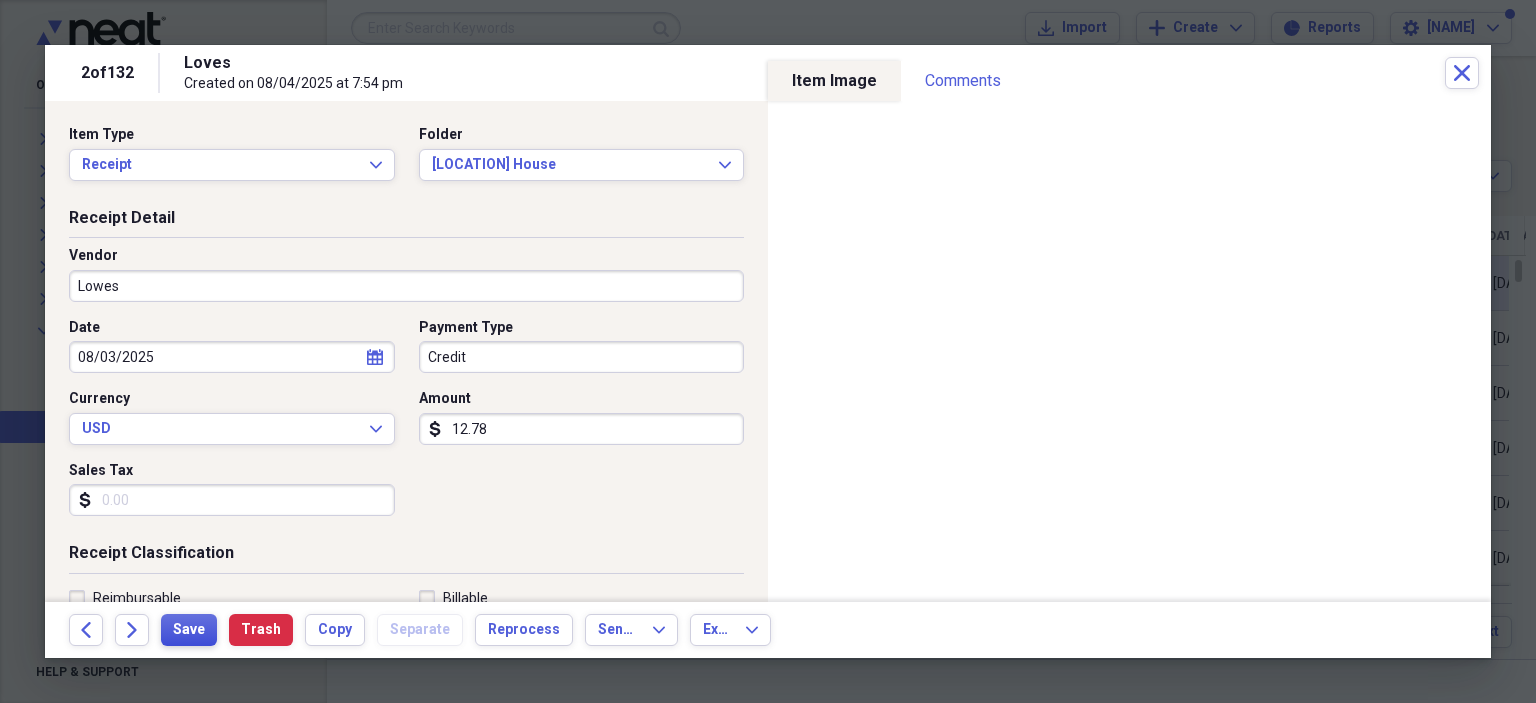 click on "Save" at bounding box center (189, 630) 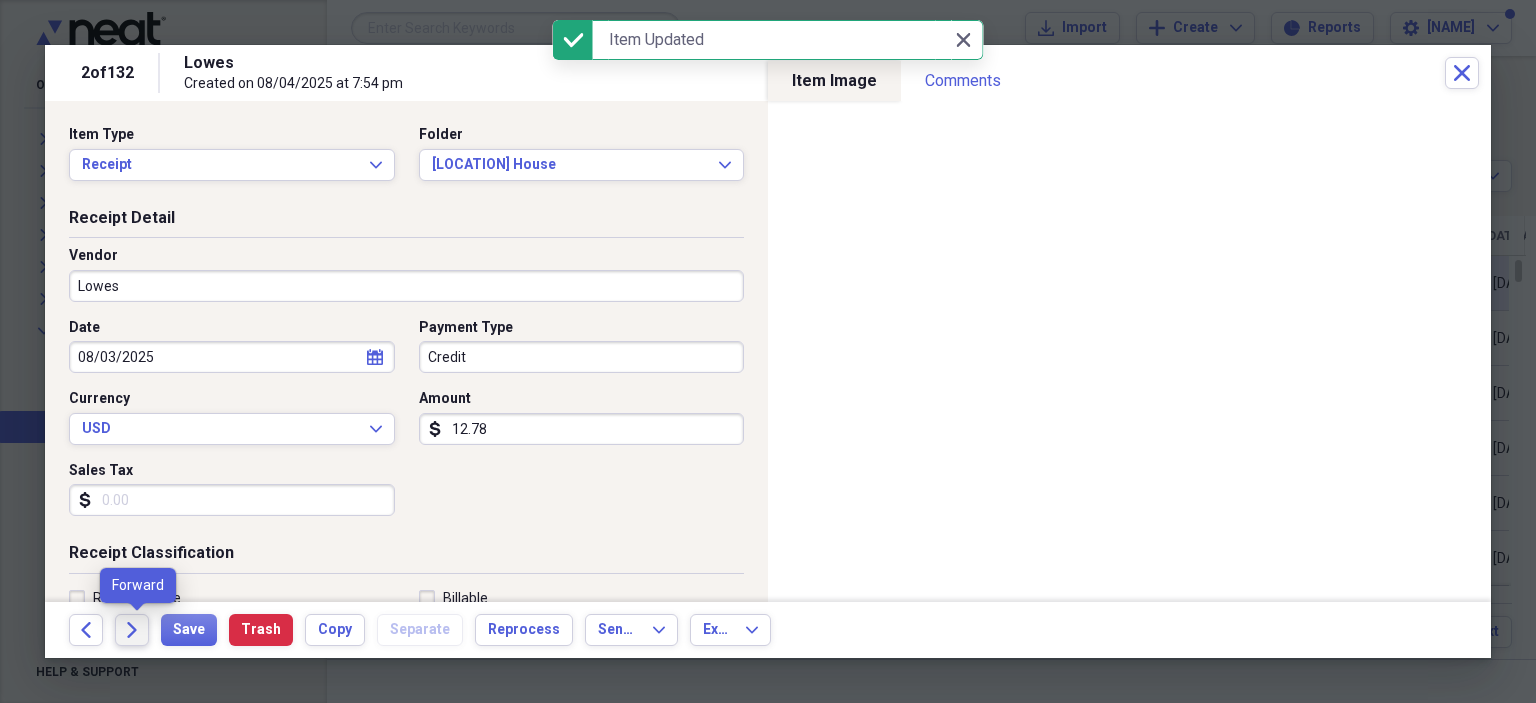 click on "Forward" 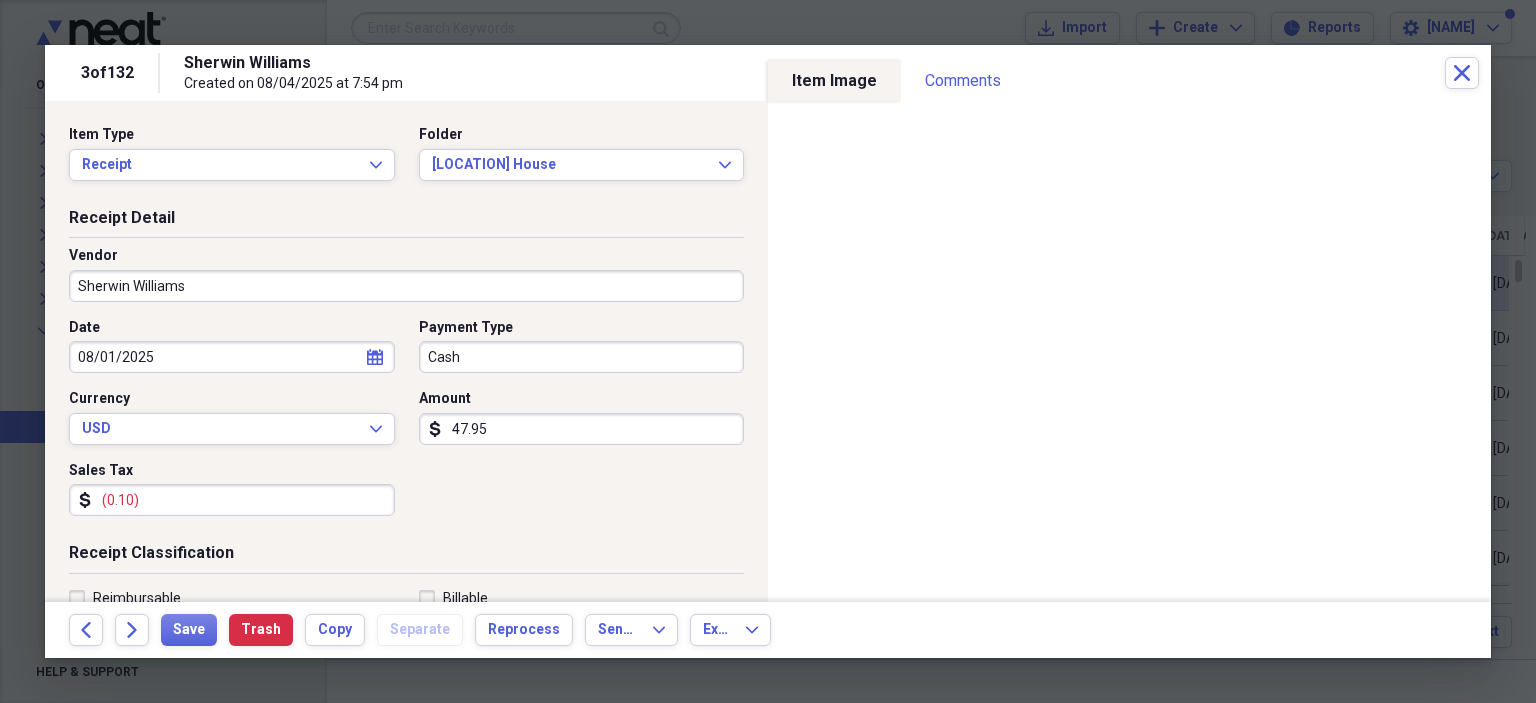 click on "(0.10)" at bounding box center (232, 500) 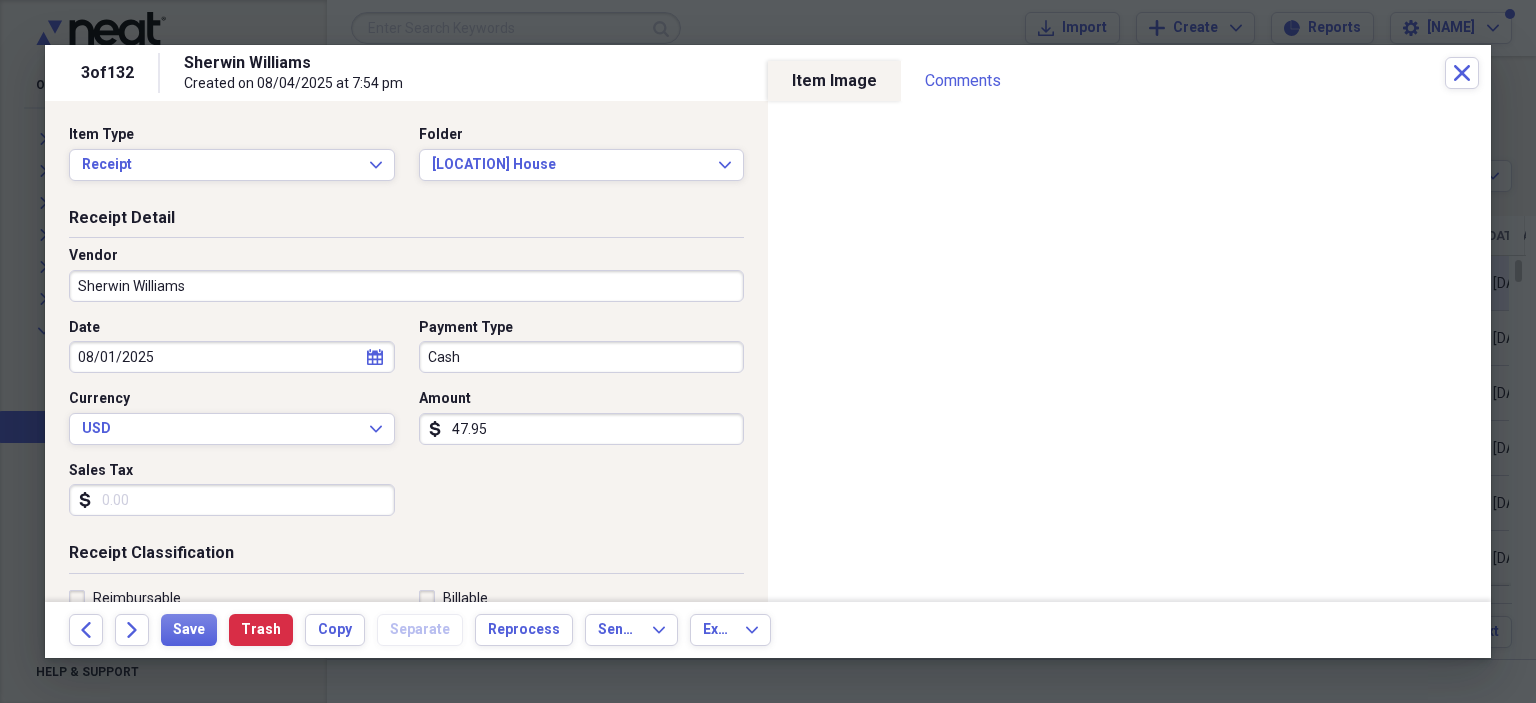 type 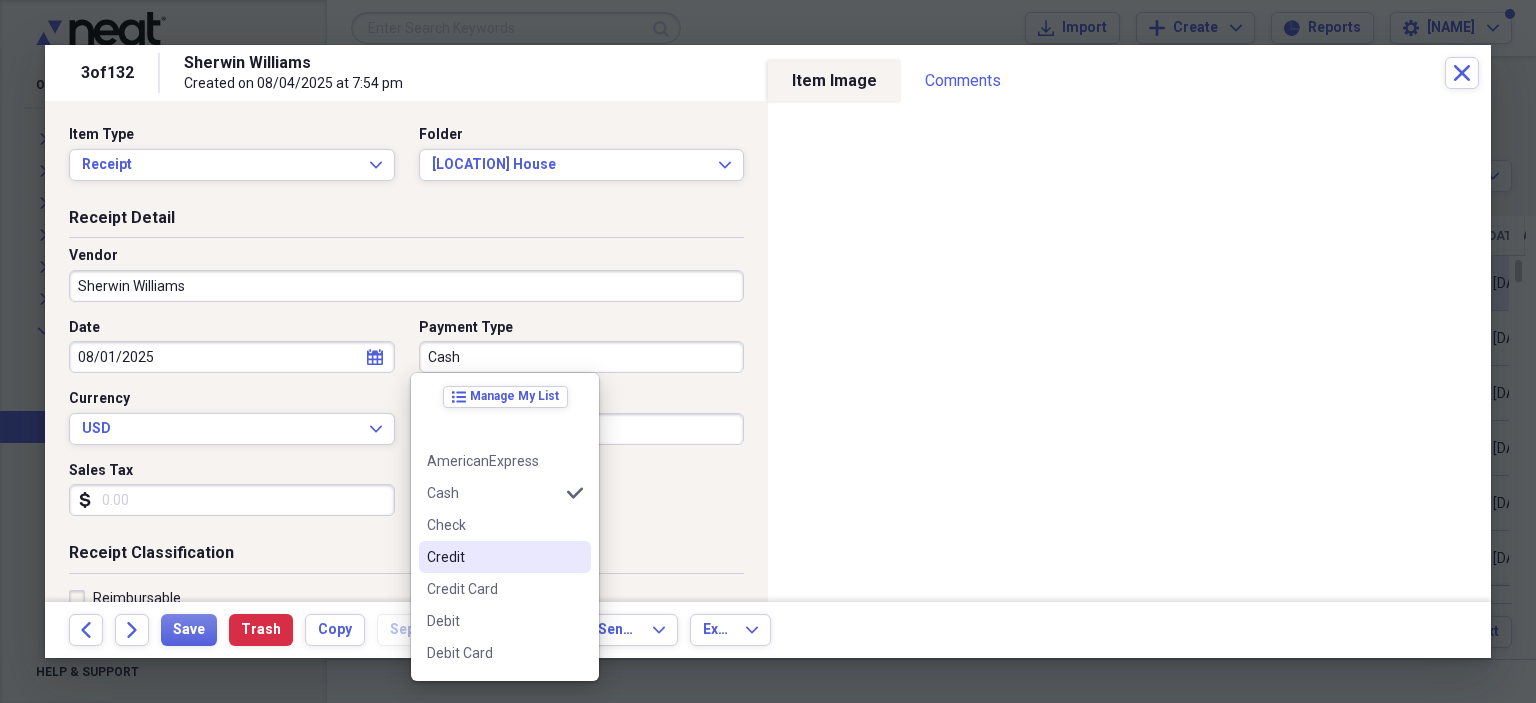 click on "Credit" at bounding box center [493, 557] 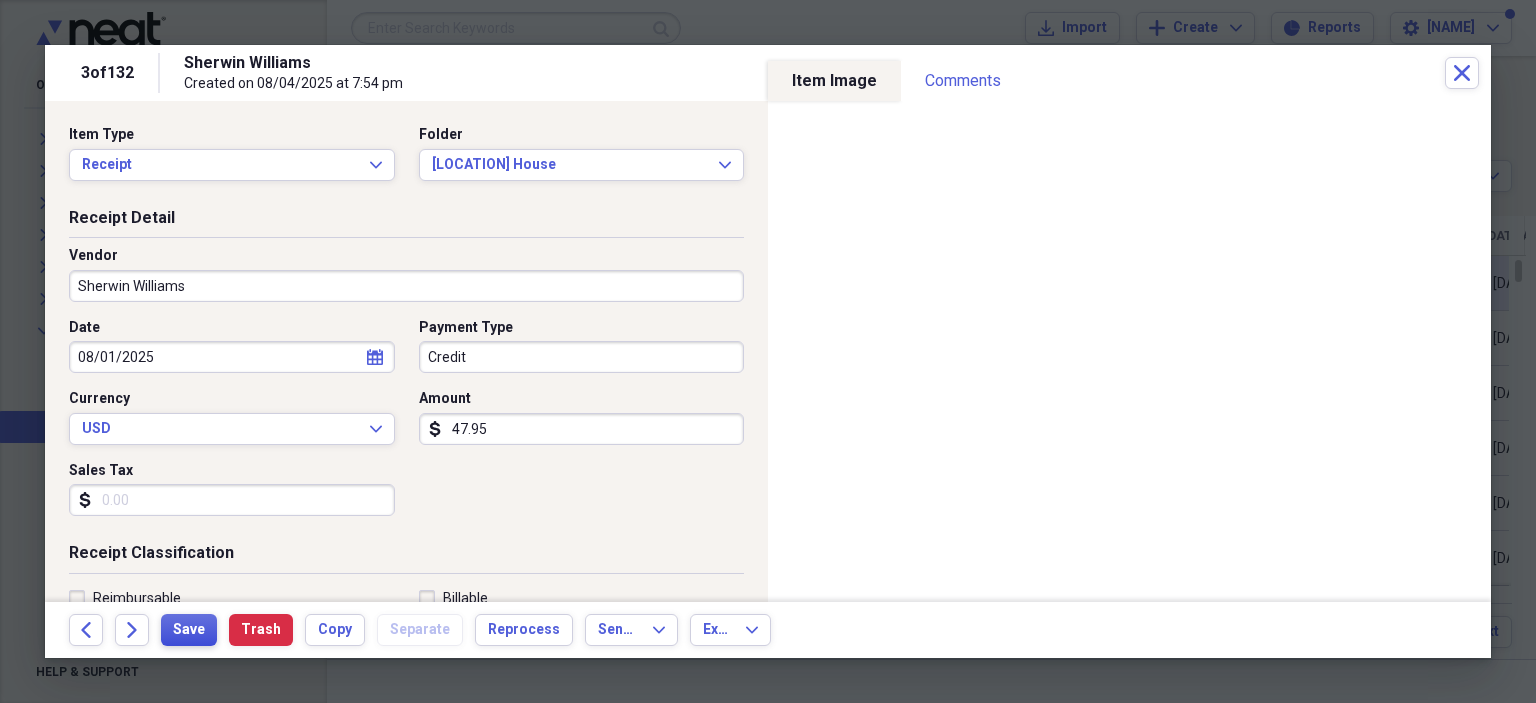 click on "Save" at bounding box center [189, 630] 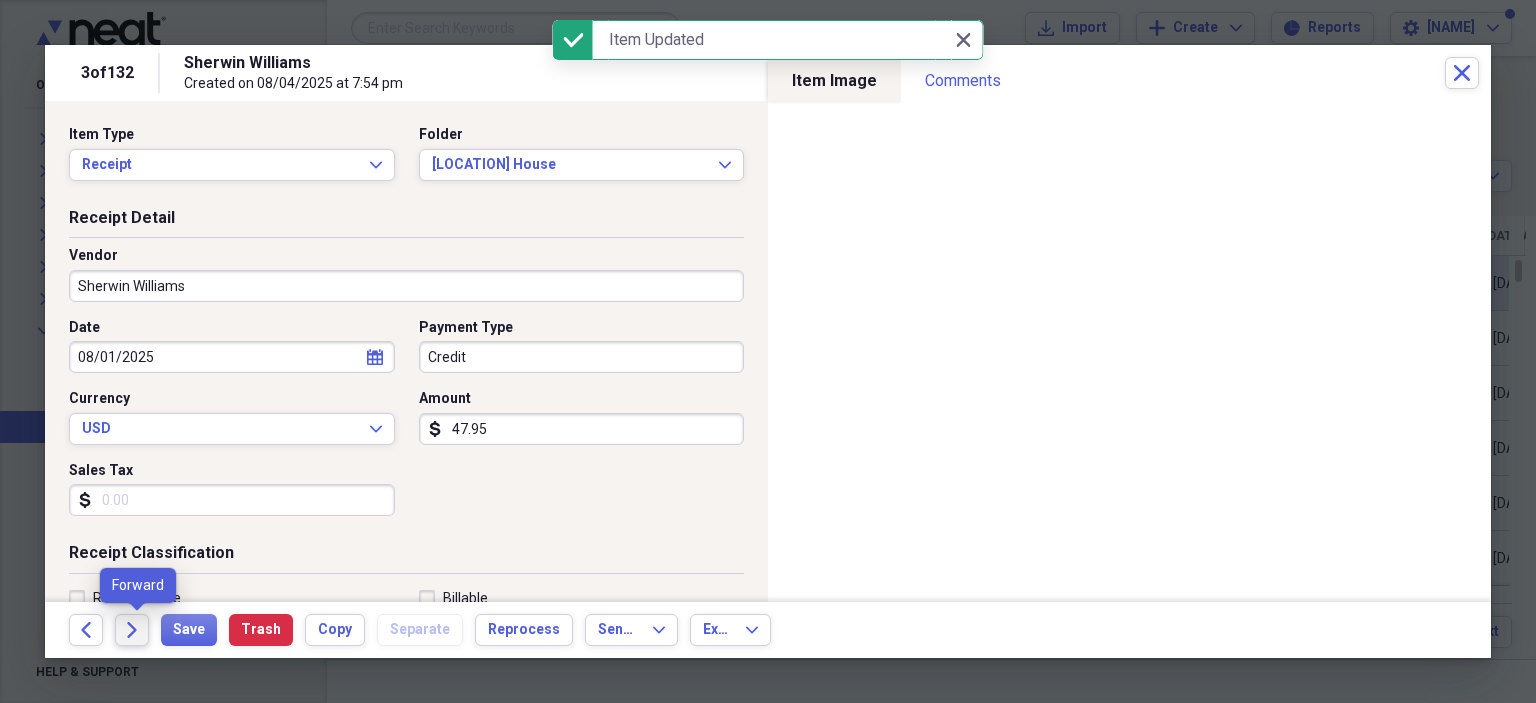 click on "Forward" 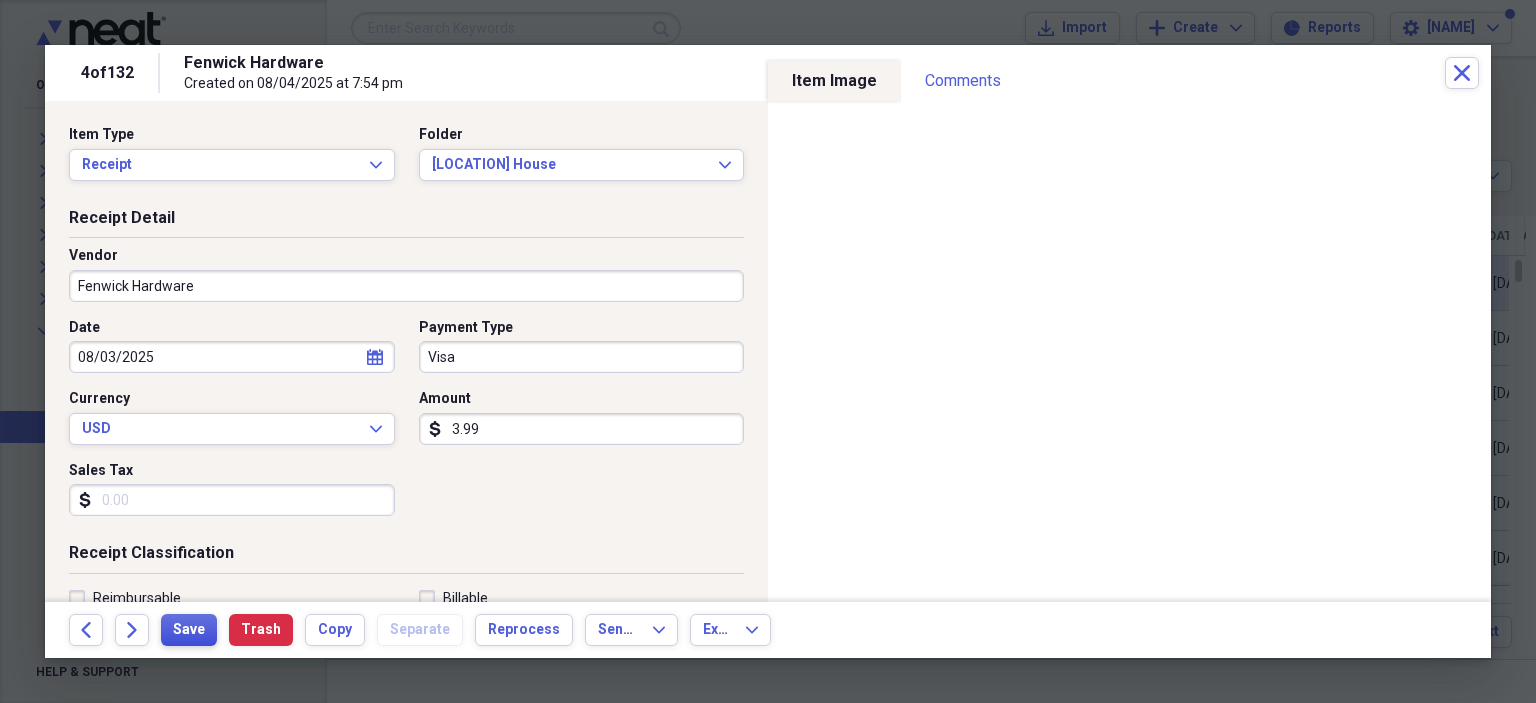 click on "Save" at bounding box center (189, 630) 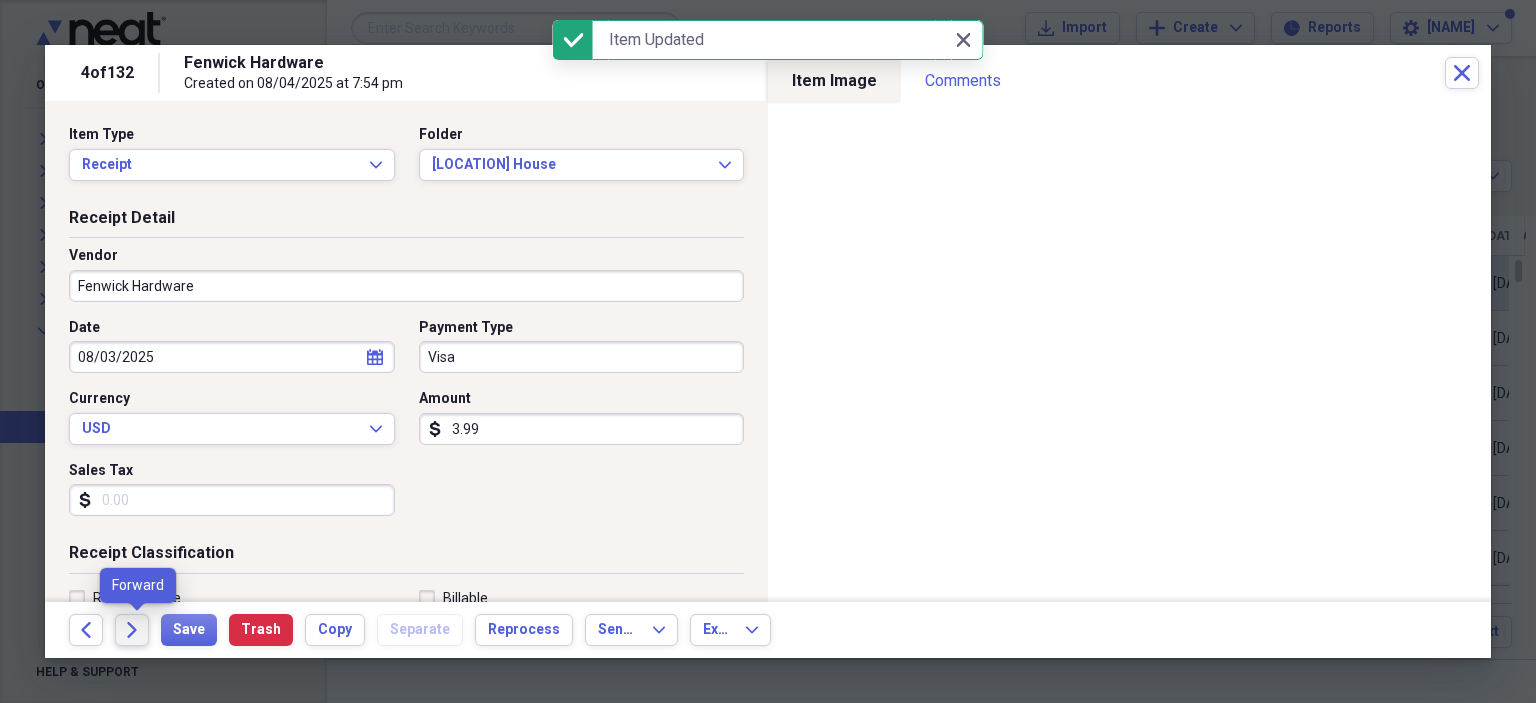 click on "Forward" 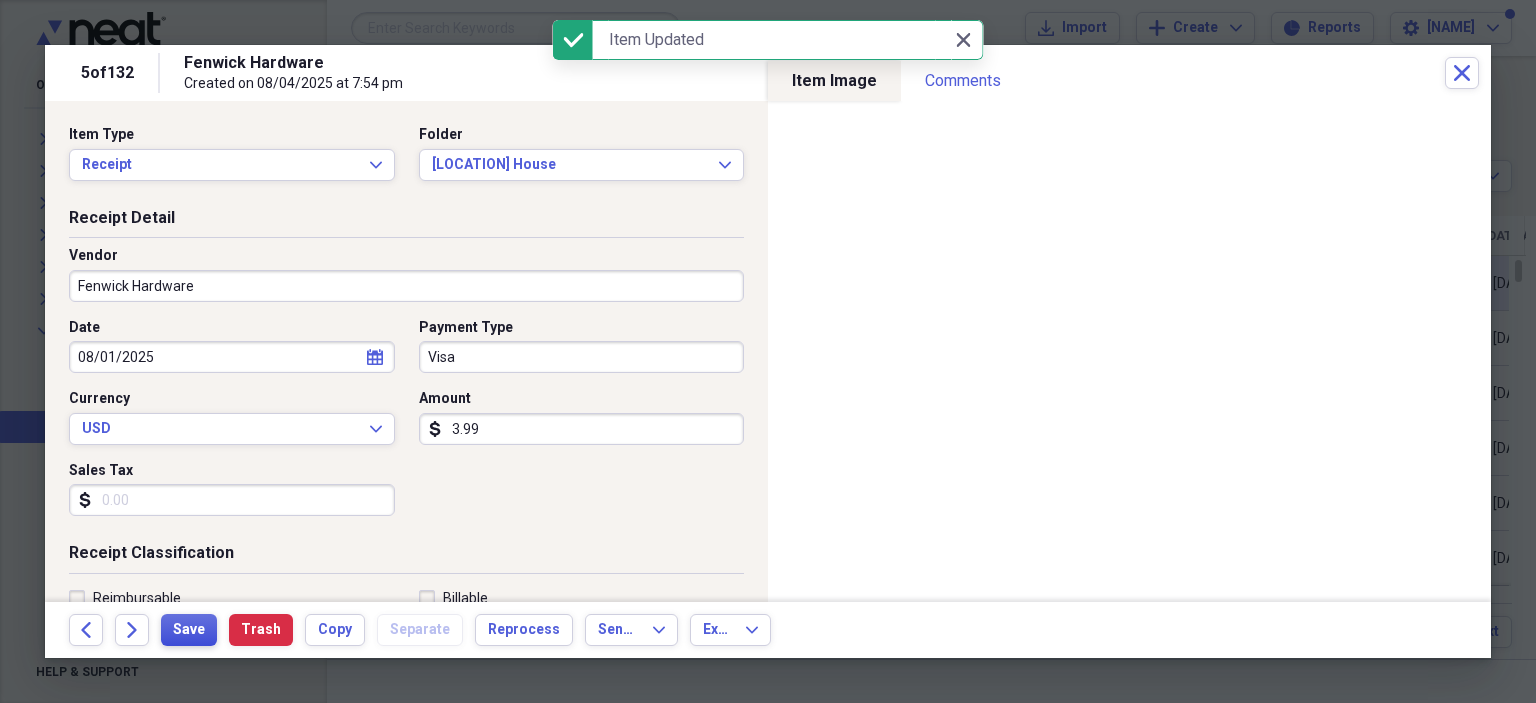 click on "Save" at bounding box center [189, 630] 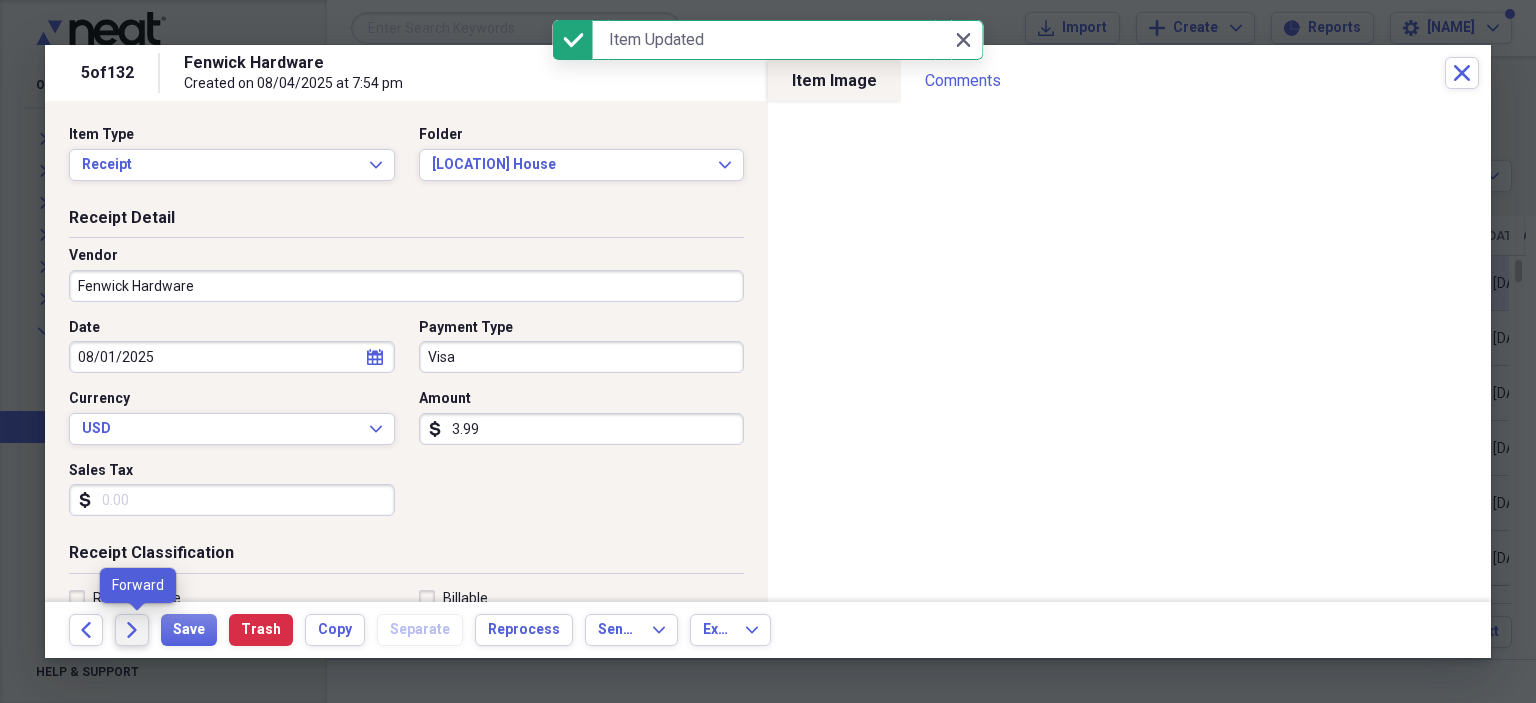 click 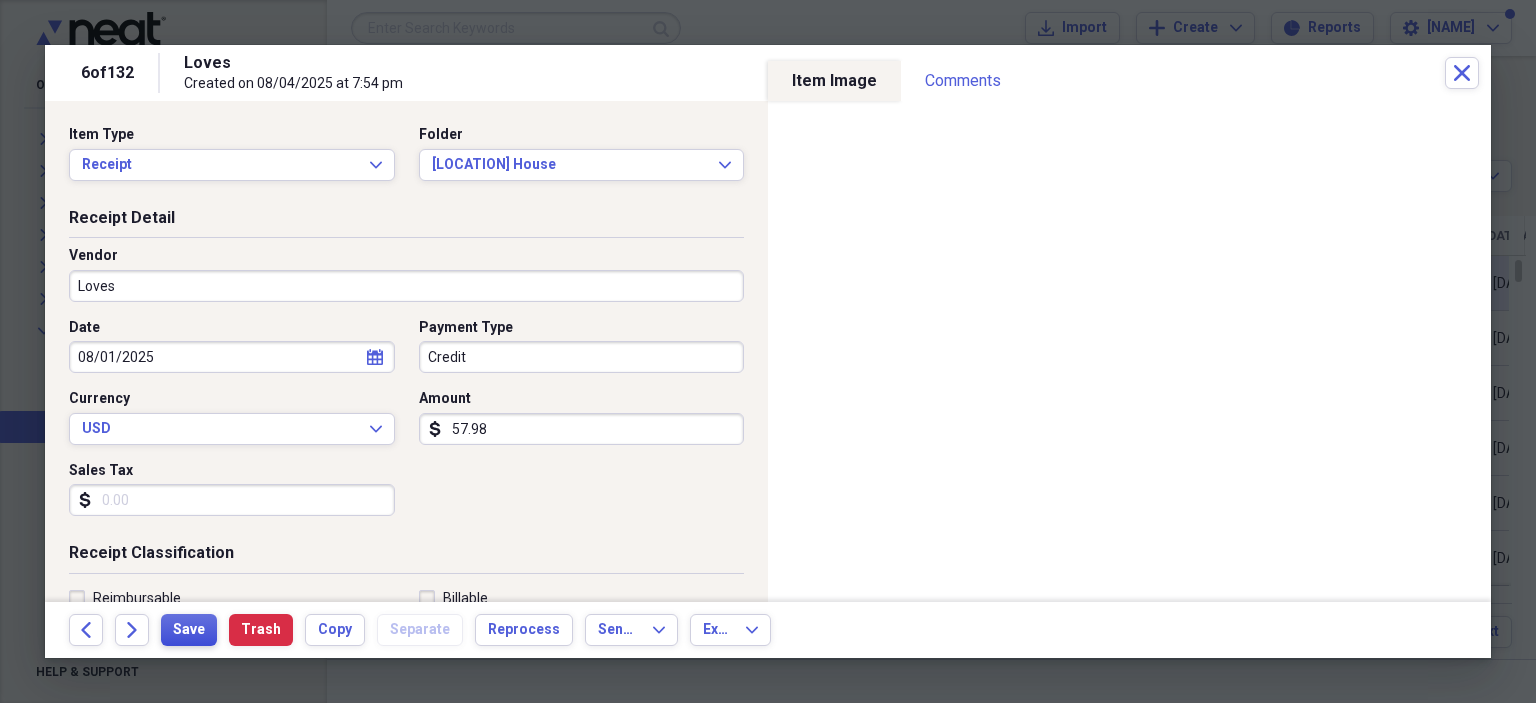 click on "Save" at bounding box center (189, 630) 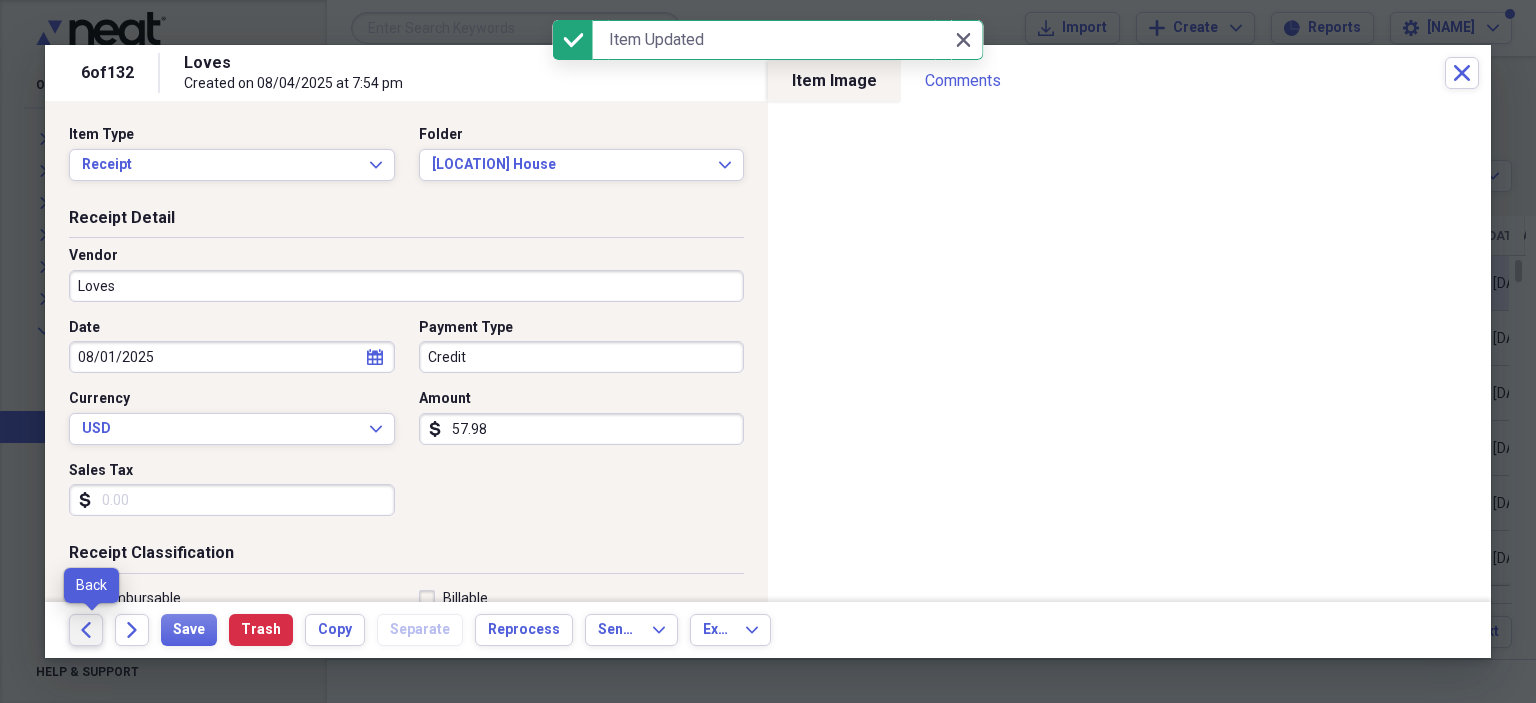 click on "Back" 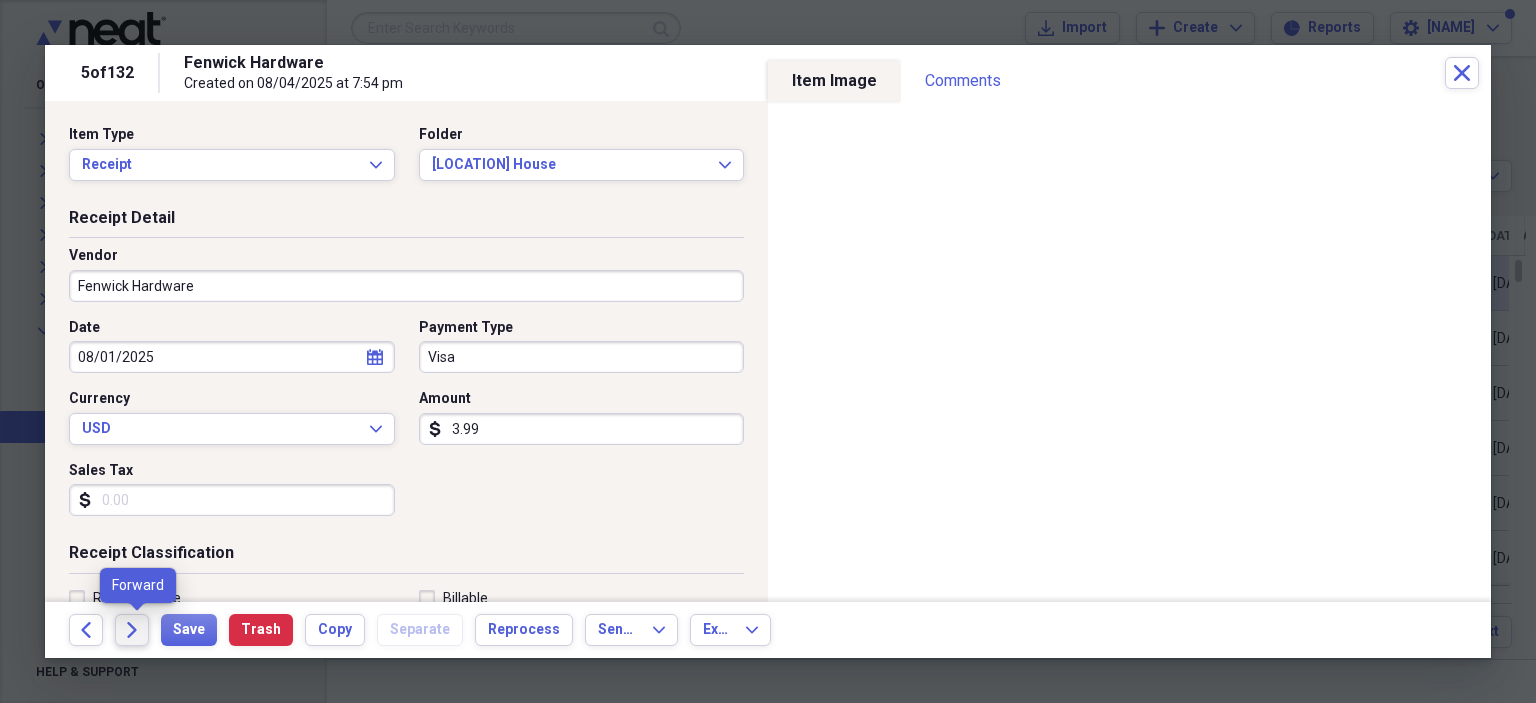 click 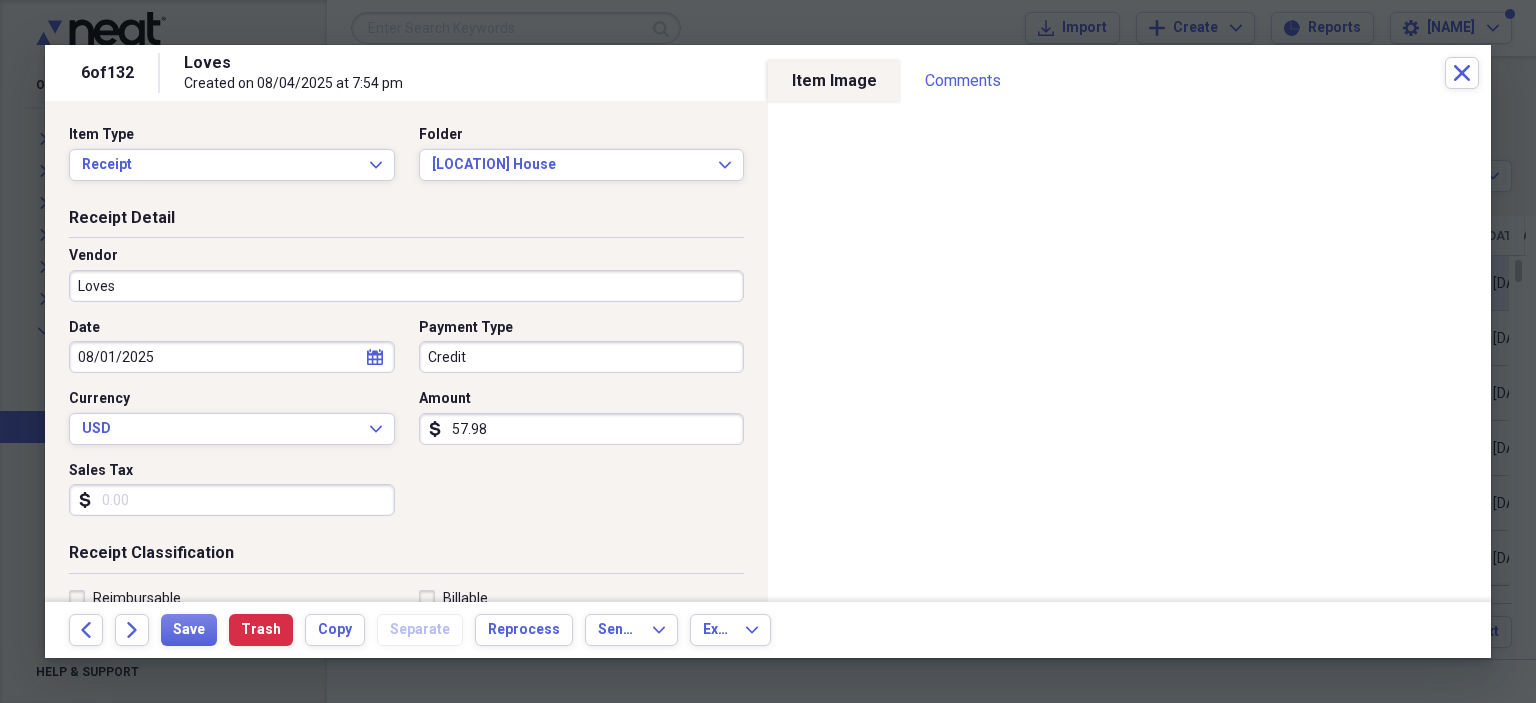 click on "Loves" at bounding box center (406, 286) 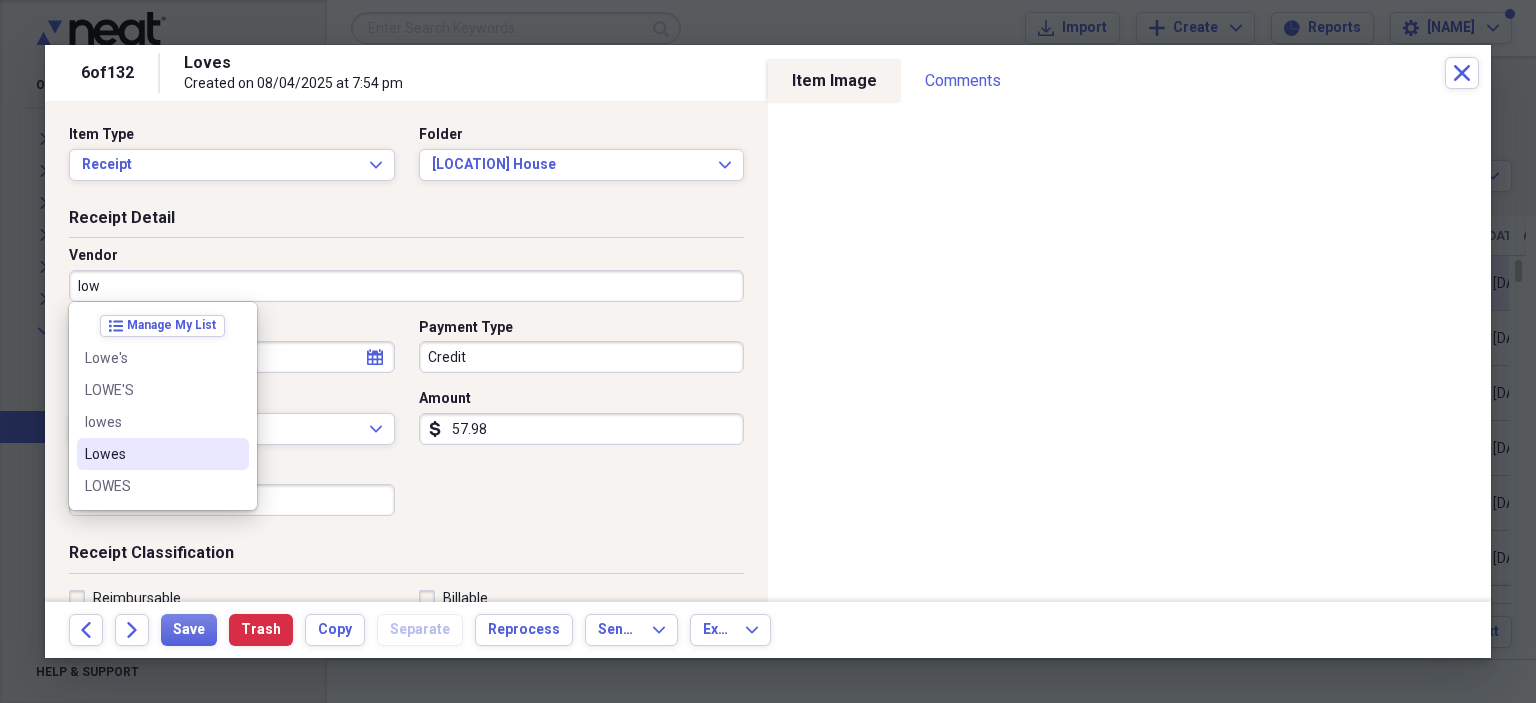 click on "Lowes" at bounding box center [151, 454] 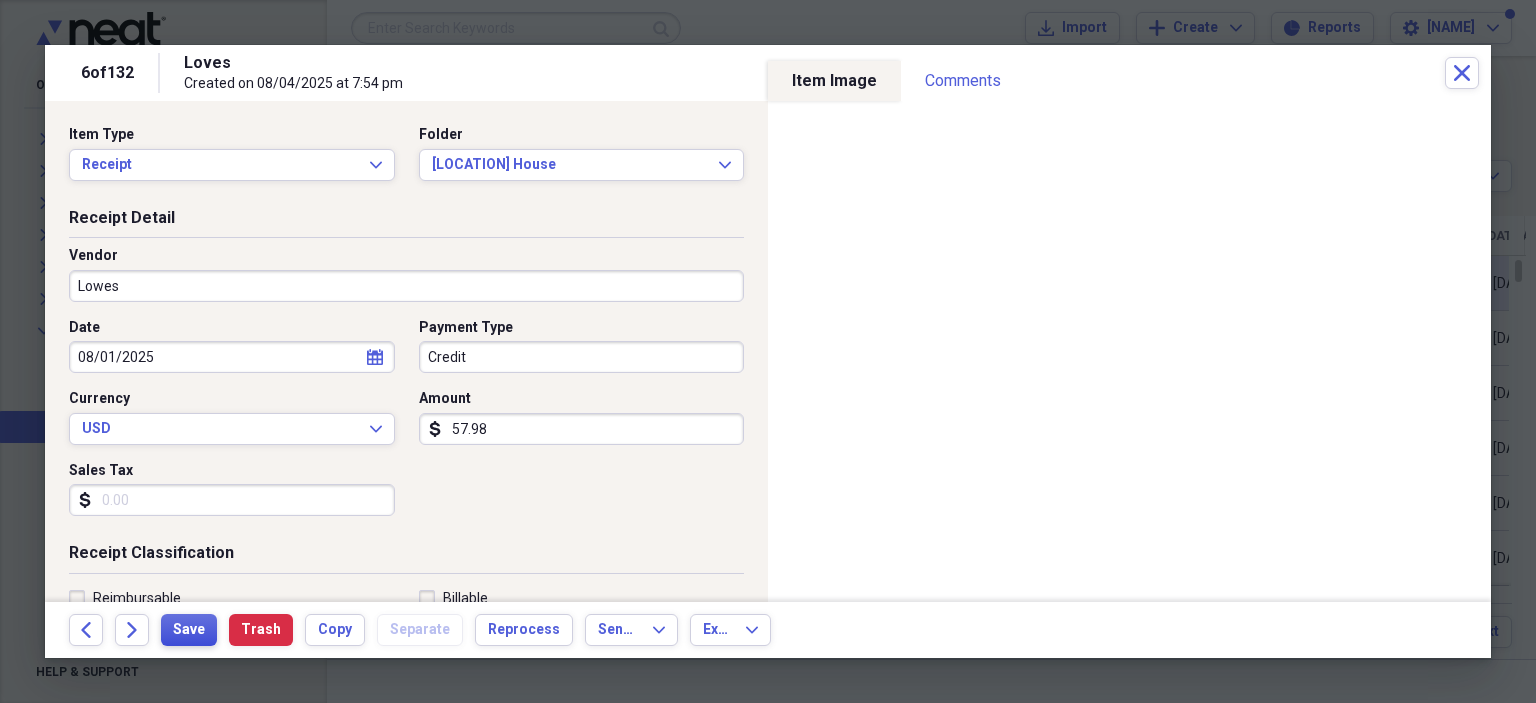 click on "Save" at bounding box center [189, 630] 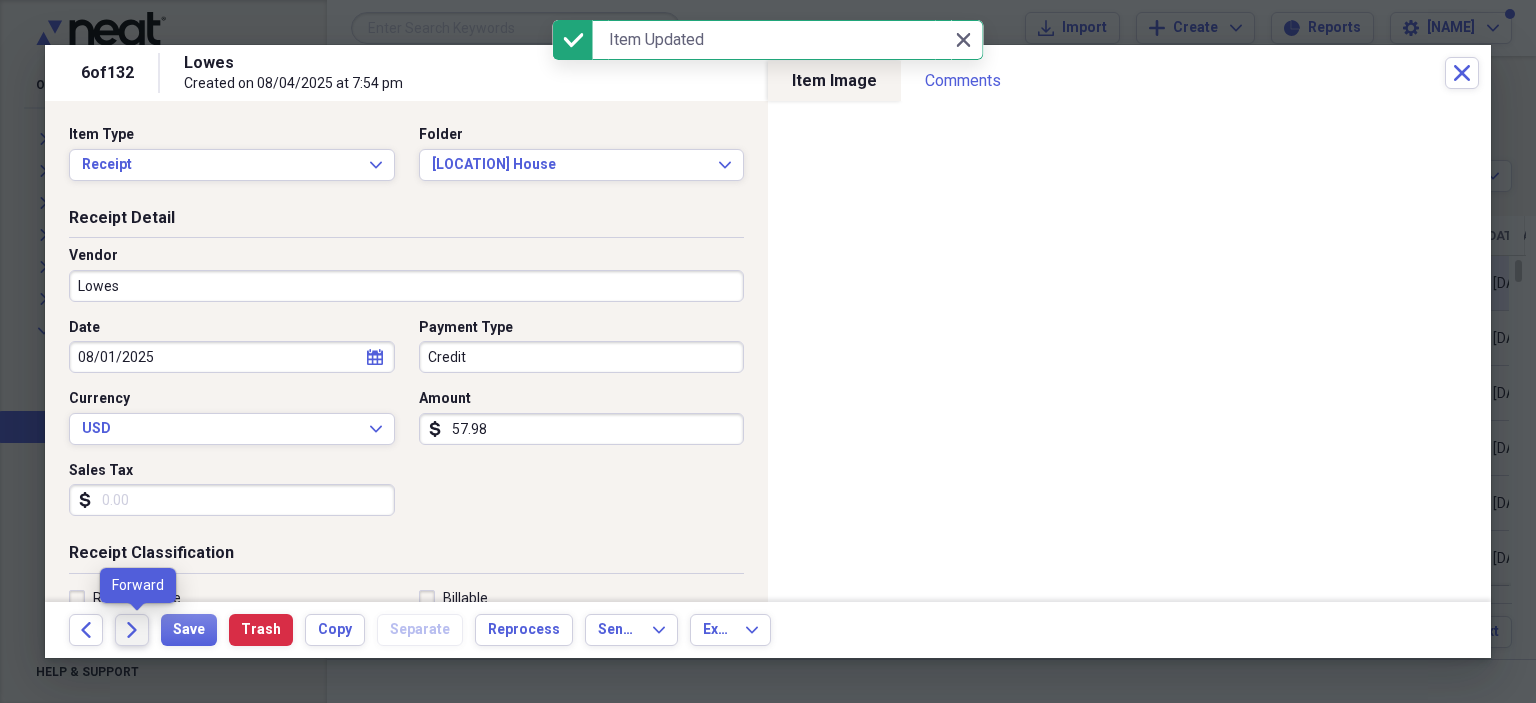 click 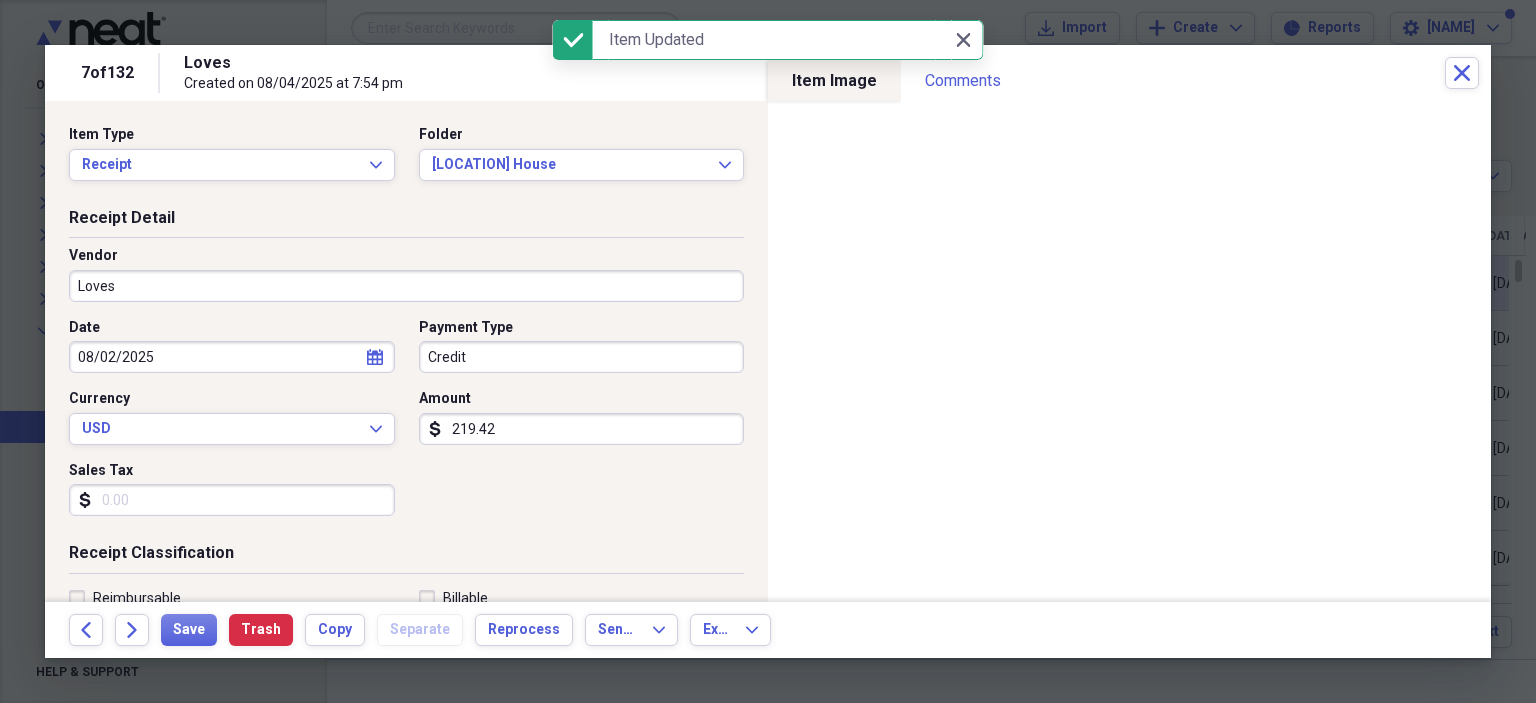 click on "Loves" at bounding box center (406, 286) 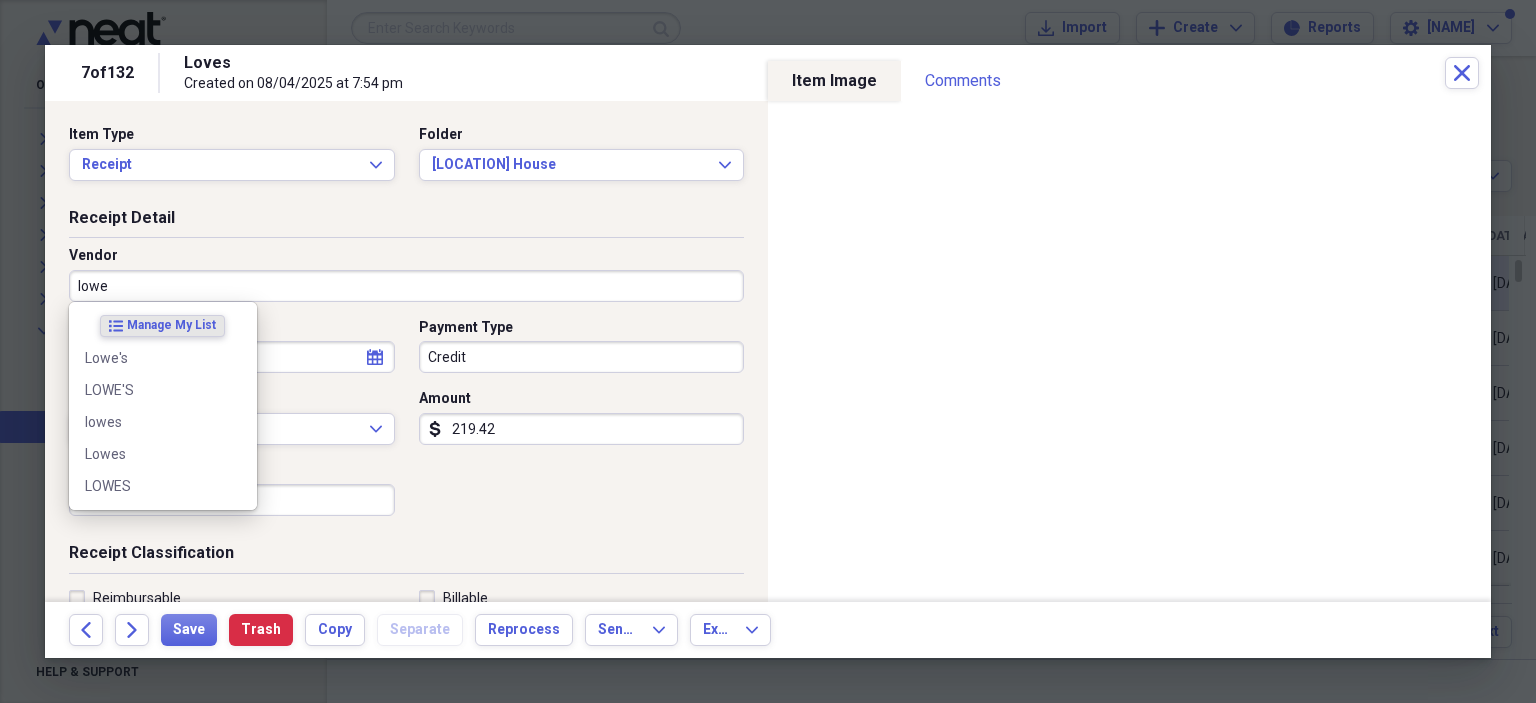 type on "lowes" 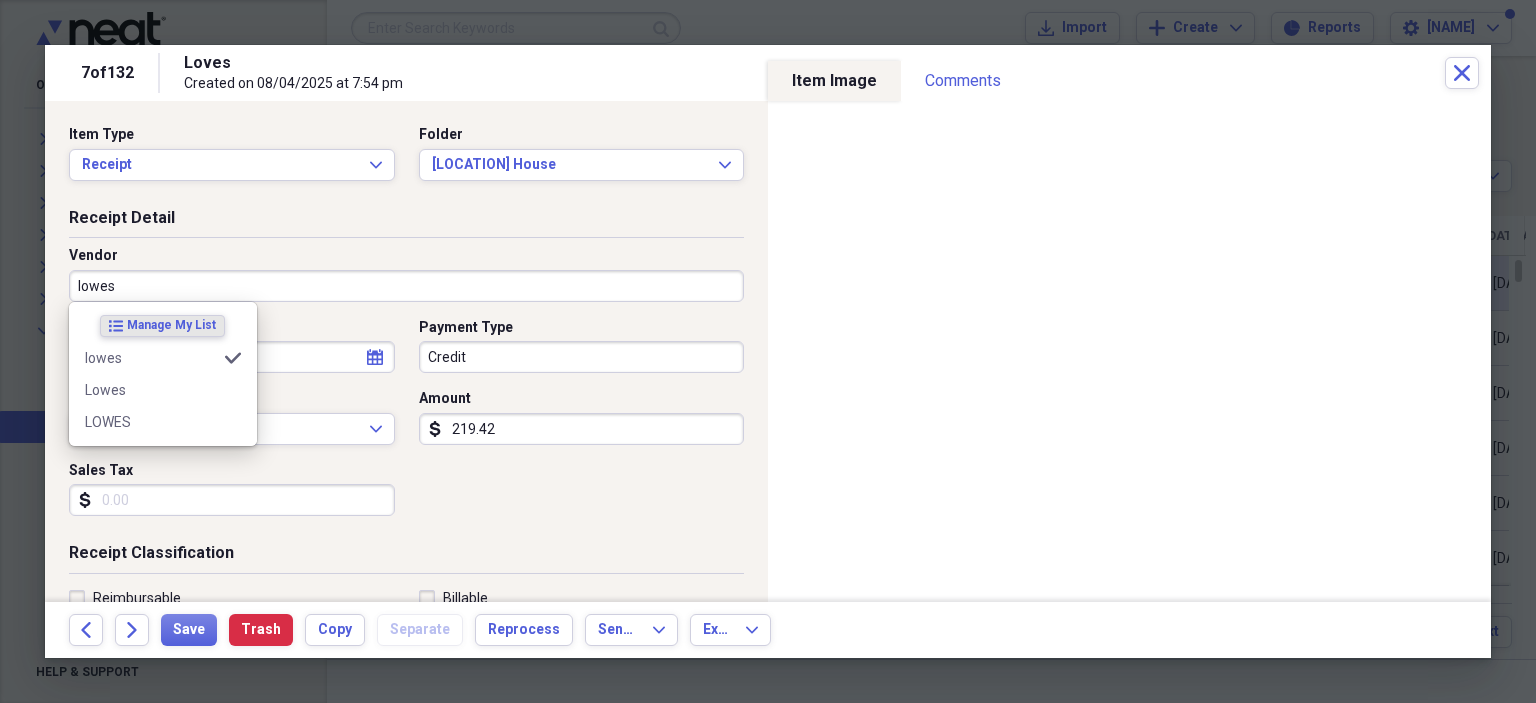 type on "General Retail" 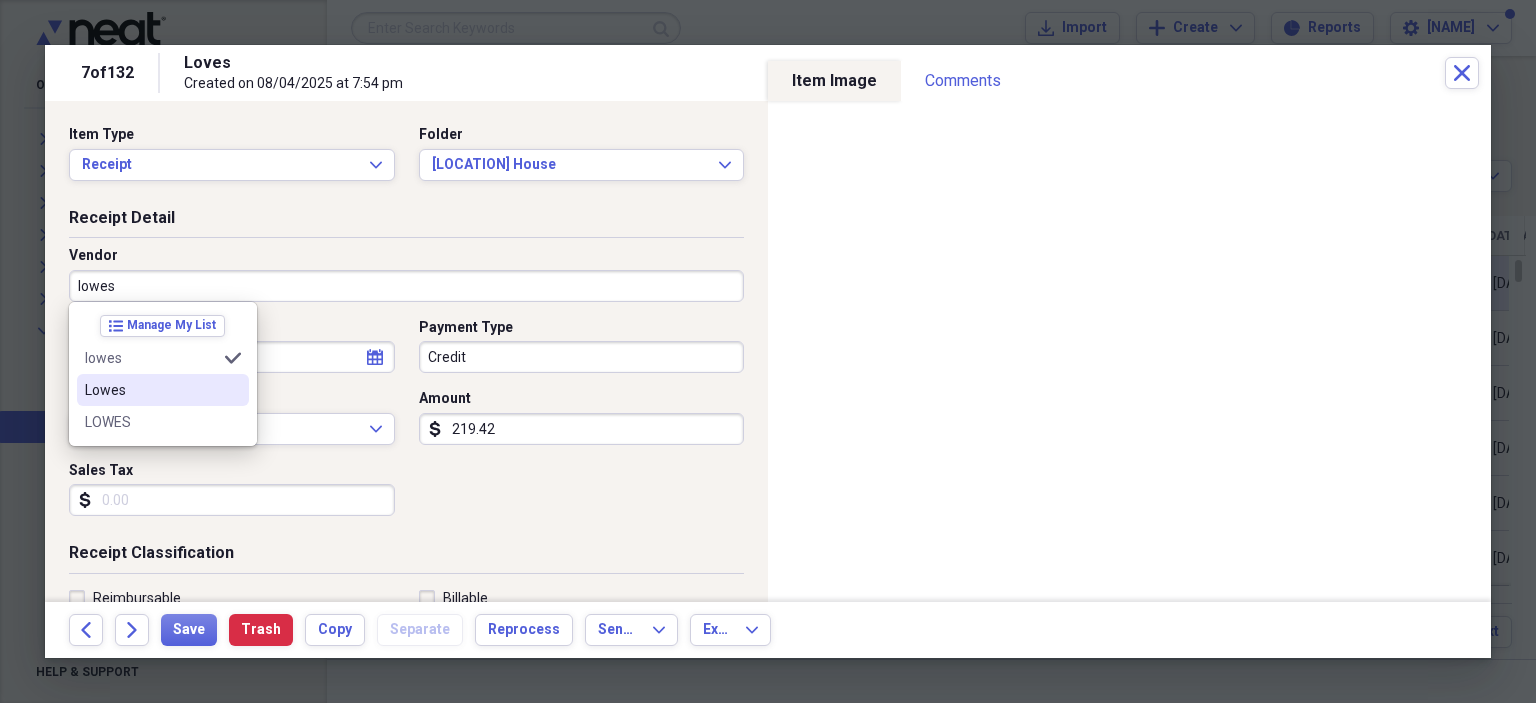 click on "Lowes" at bounding box center (151, 390) 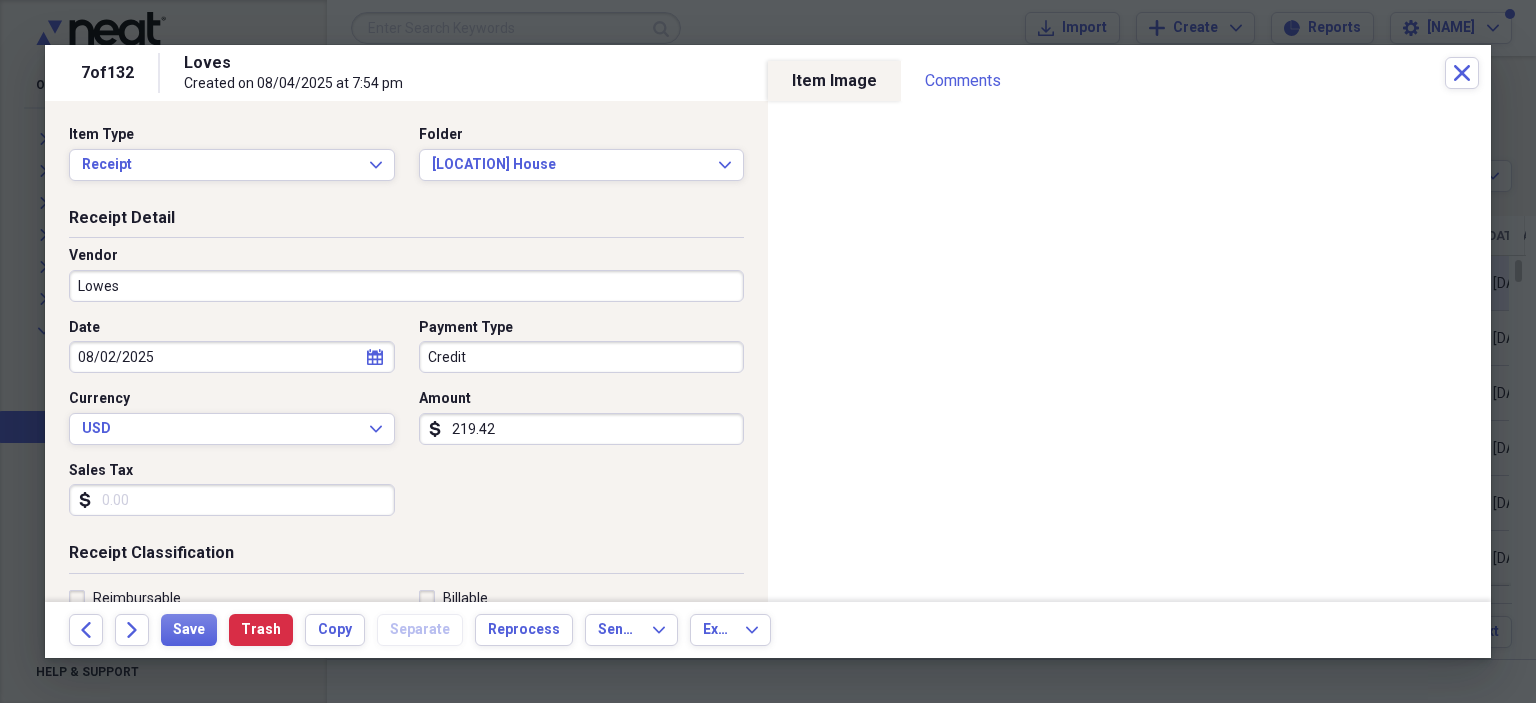 type on "Material" 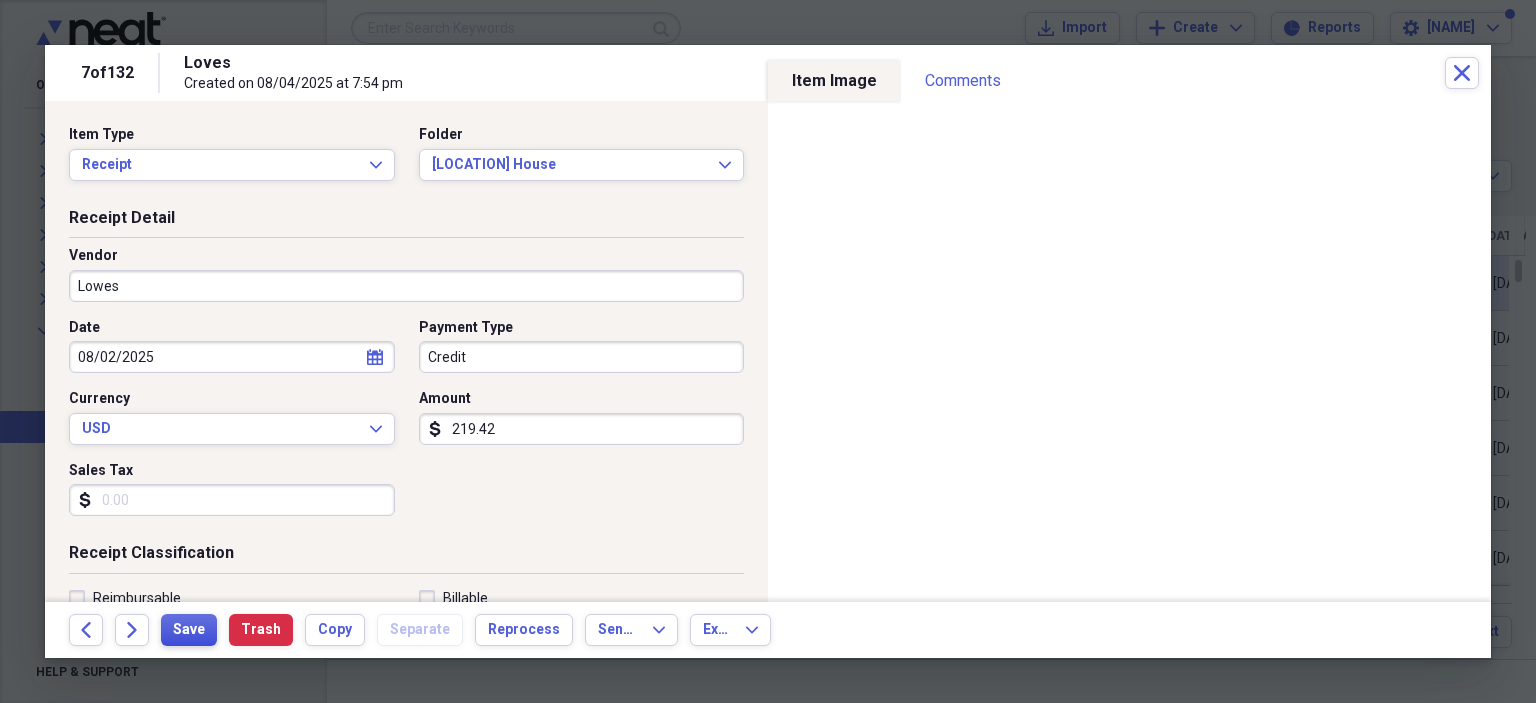 click on "Save" at bounding box center [189, 630] 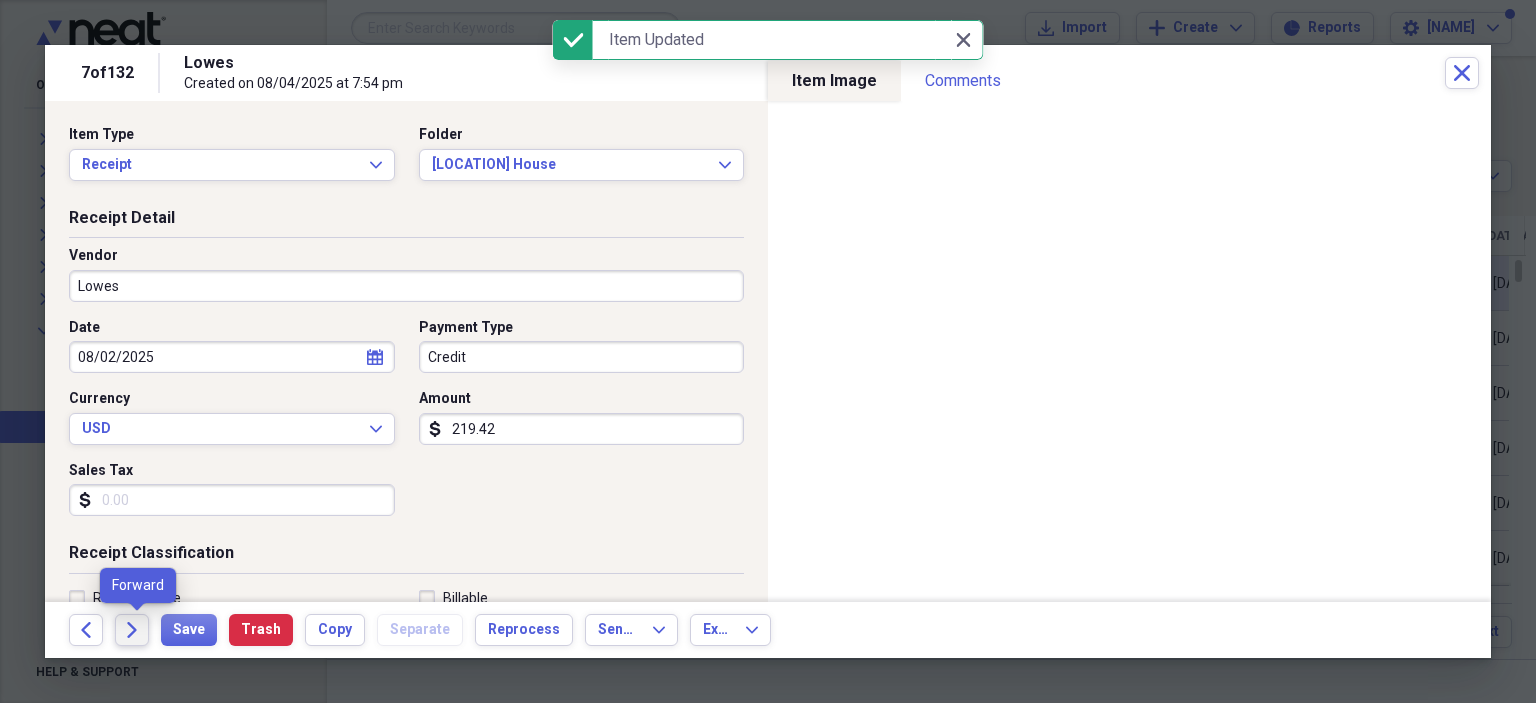 click 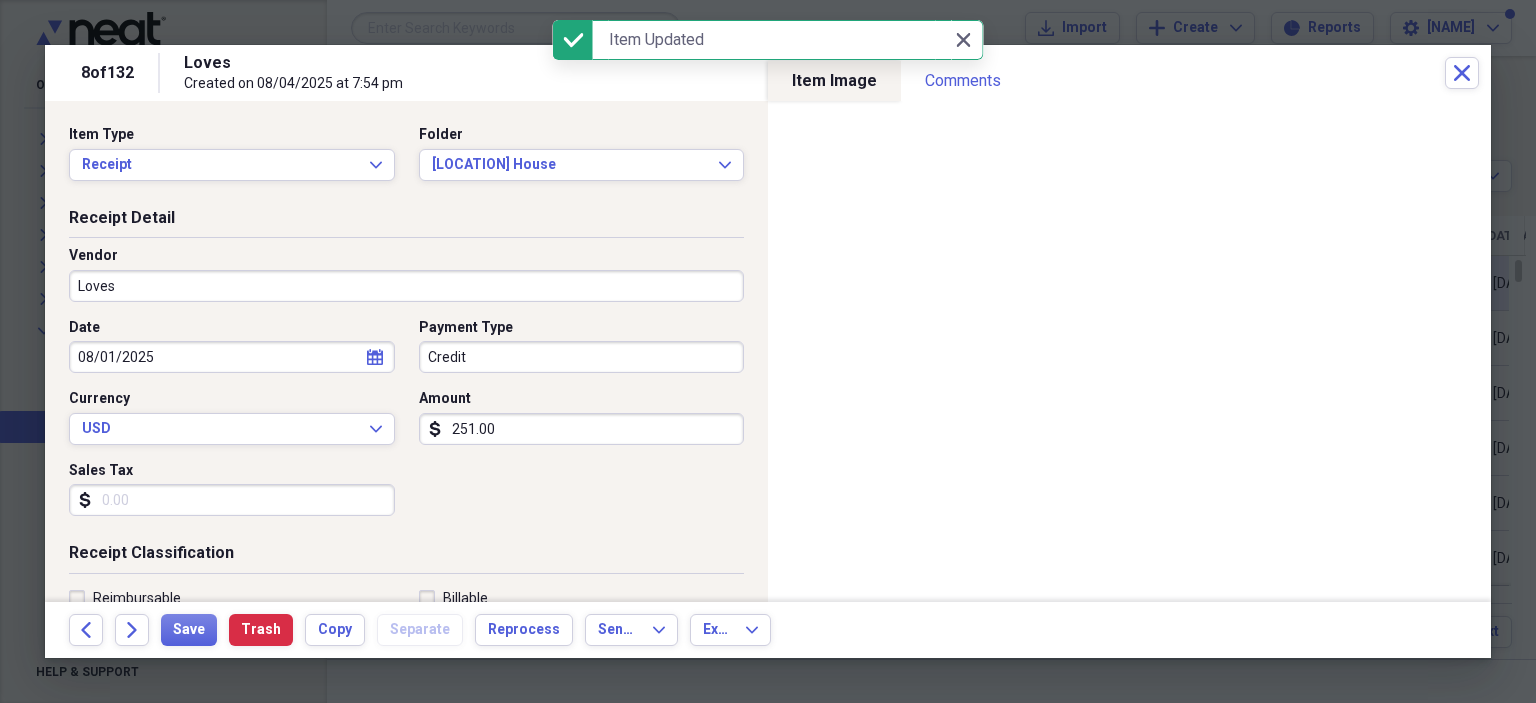click on "Loves" at bounding box center [406, 286] 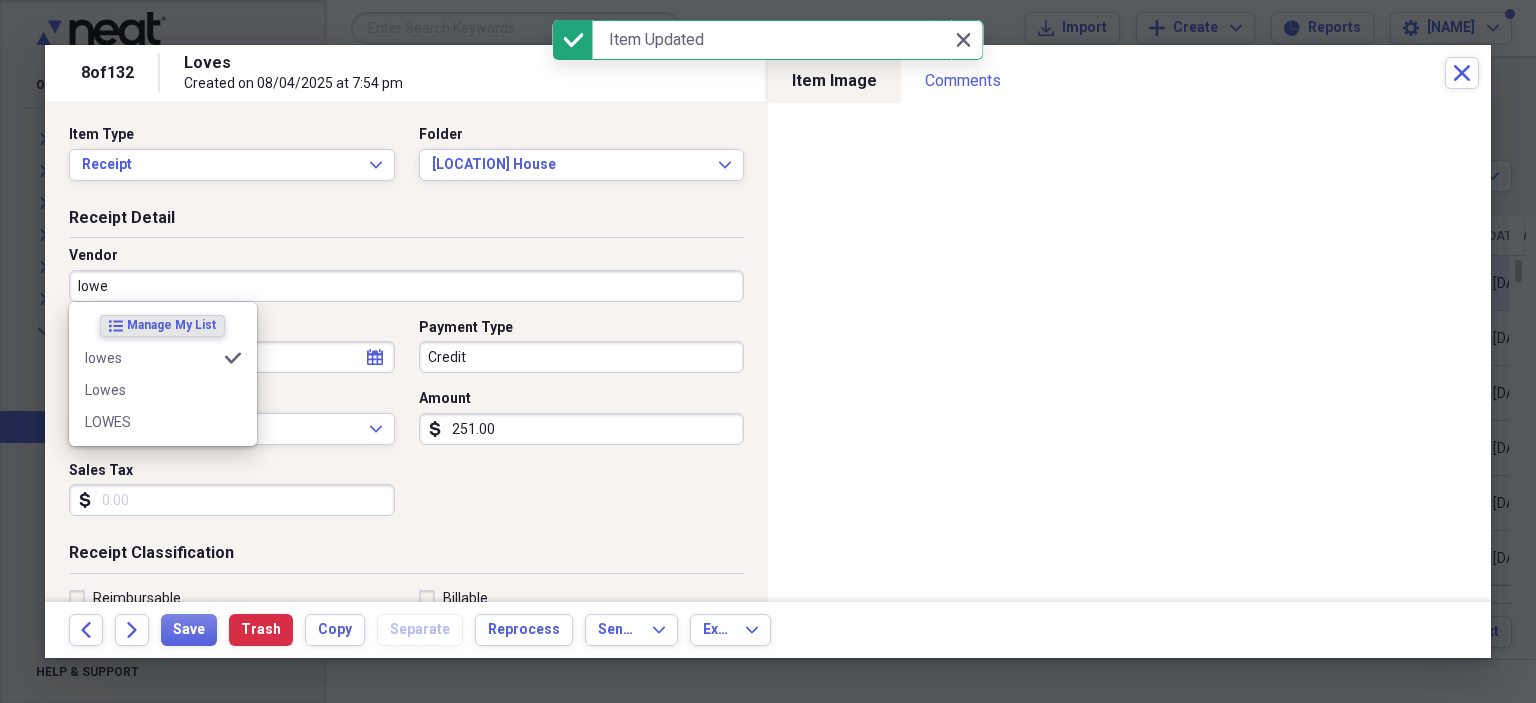 type on "lowes" 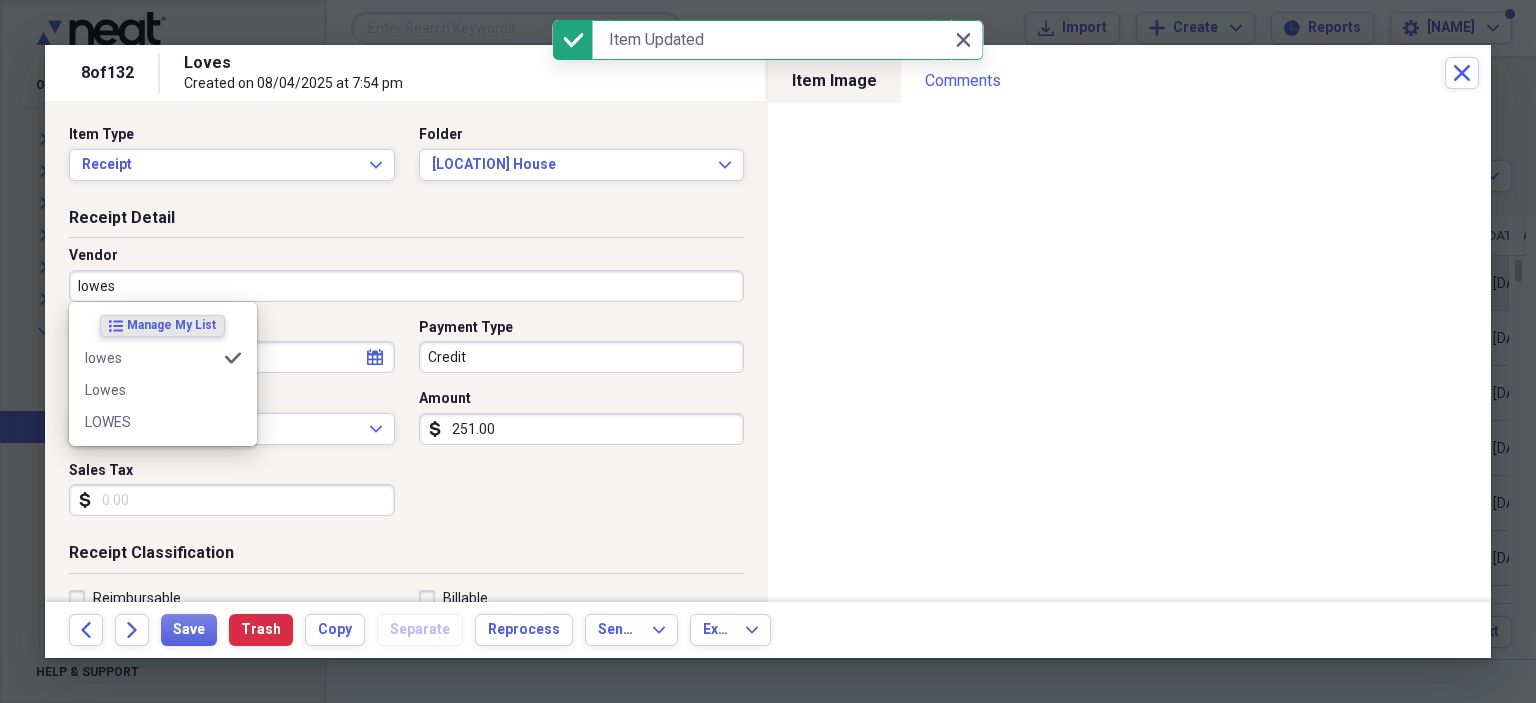 type on "General Retail" 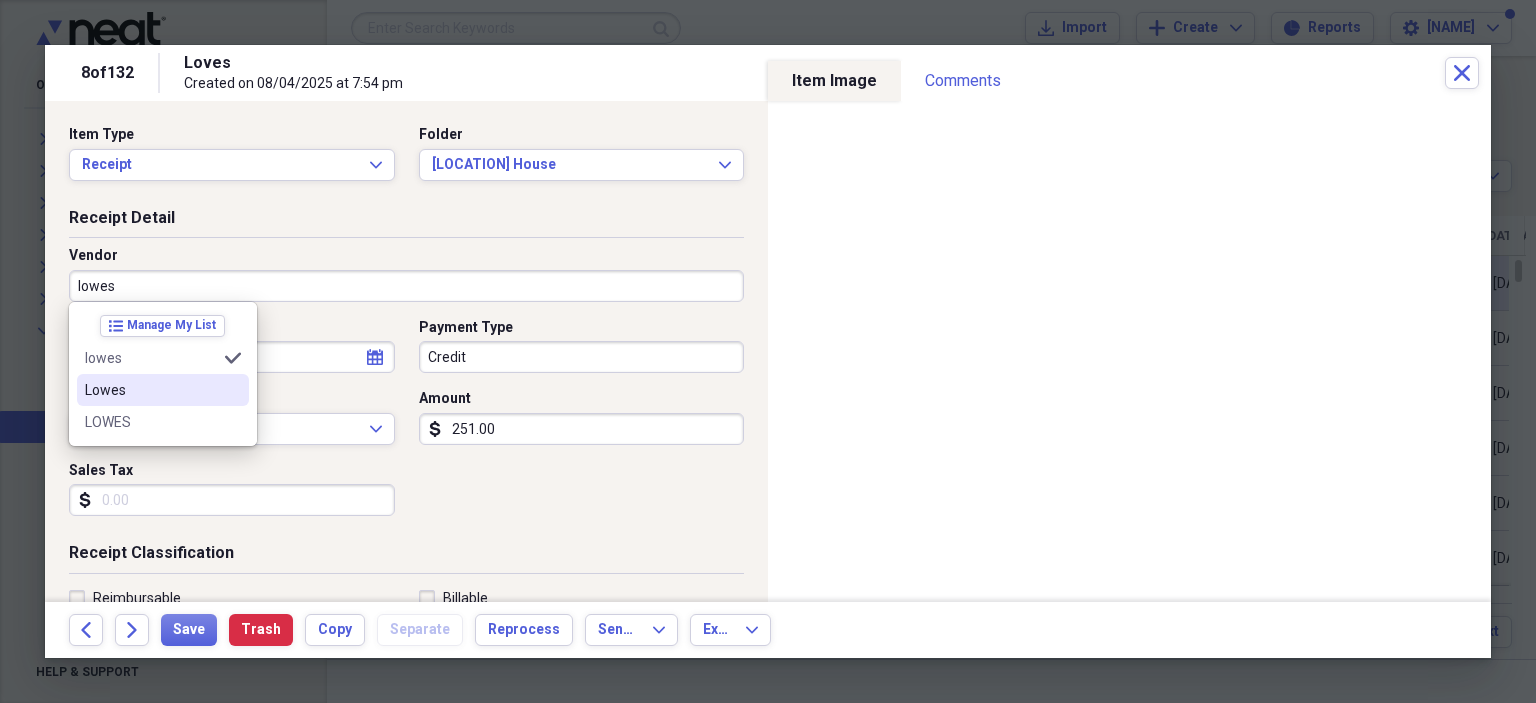 click on "Lowes" at bounding box center (151, 390) 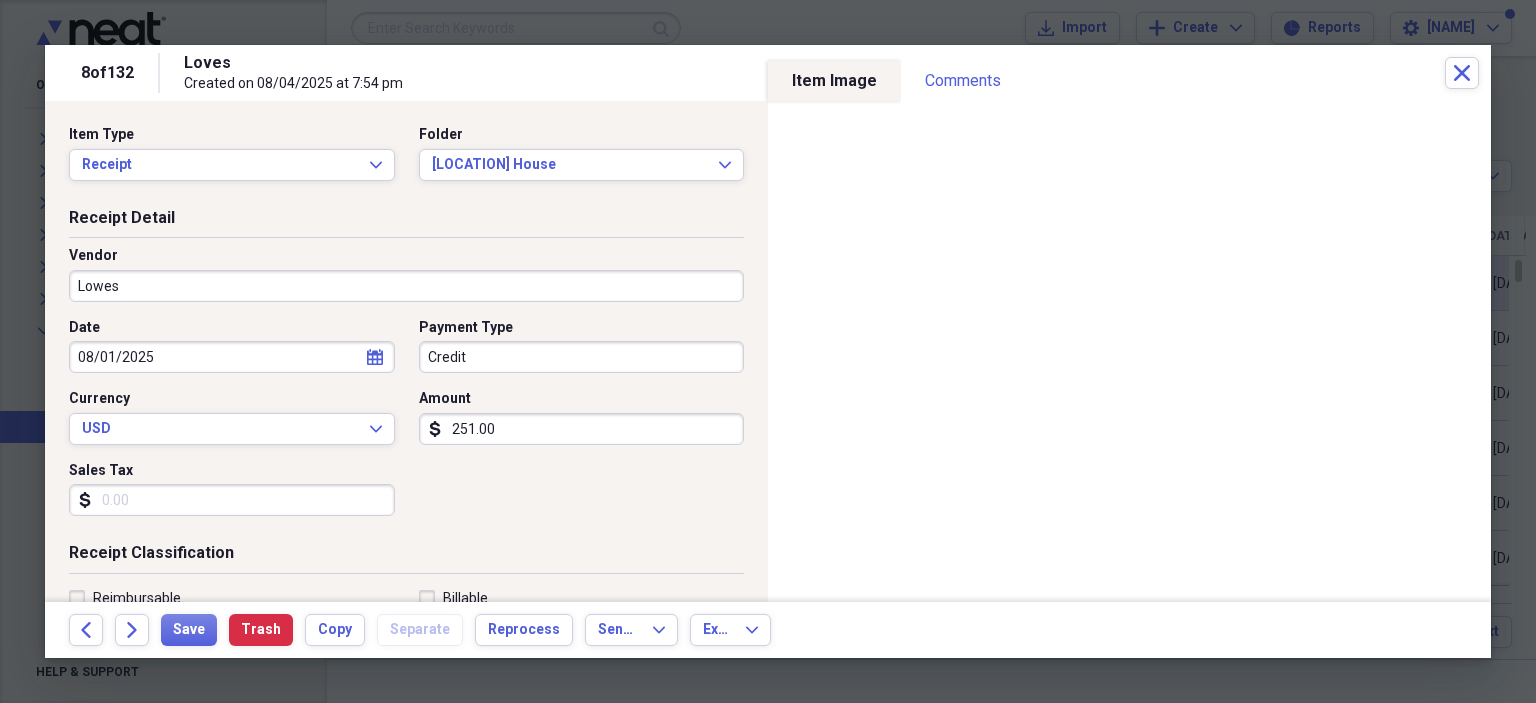 type on "Material" 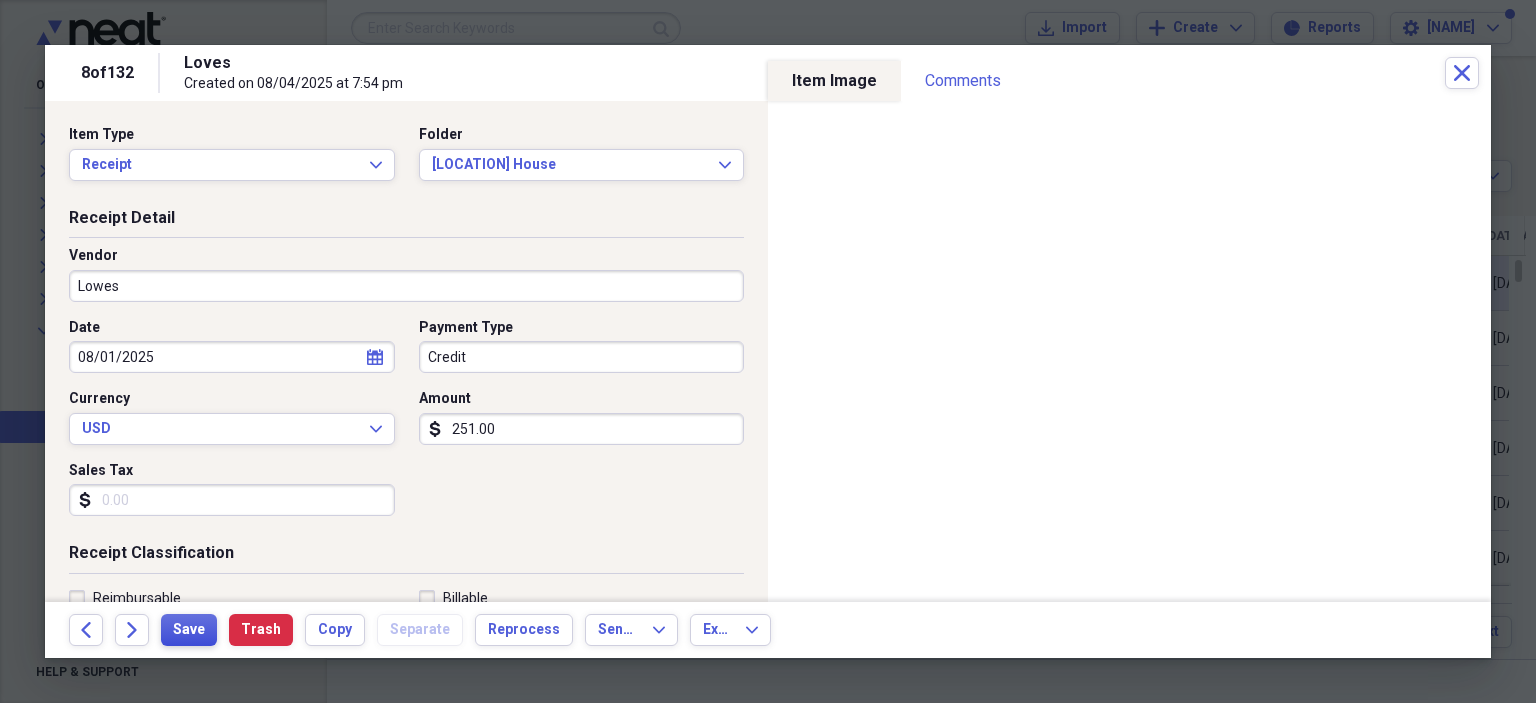 click on "Save" at bounding box center (189, 630) 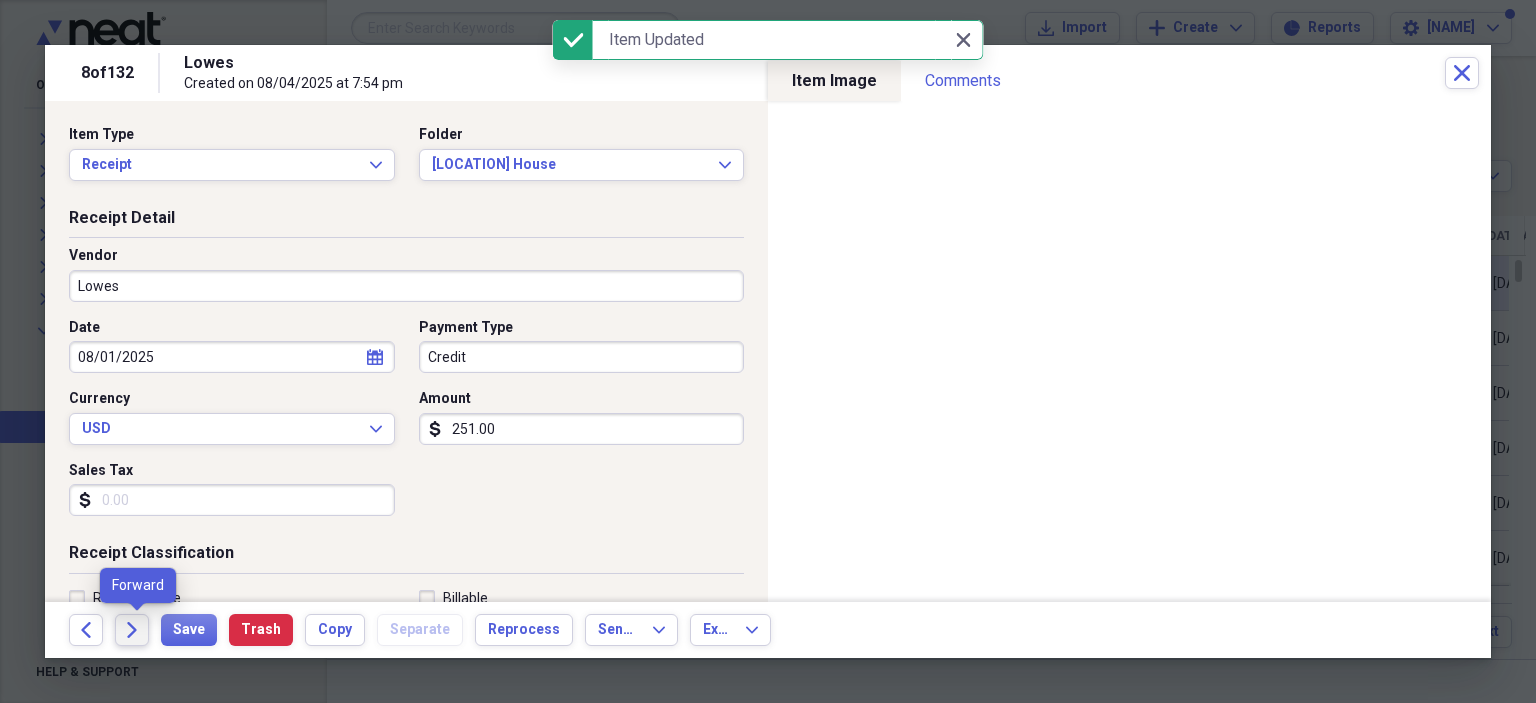 click on "Forward" 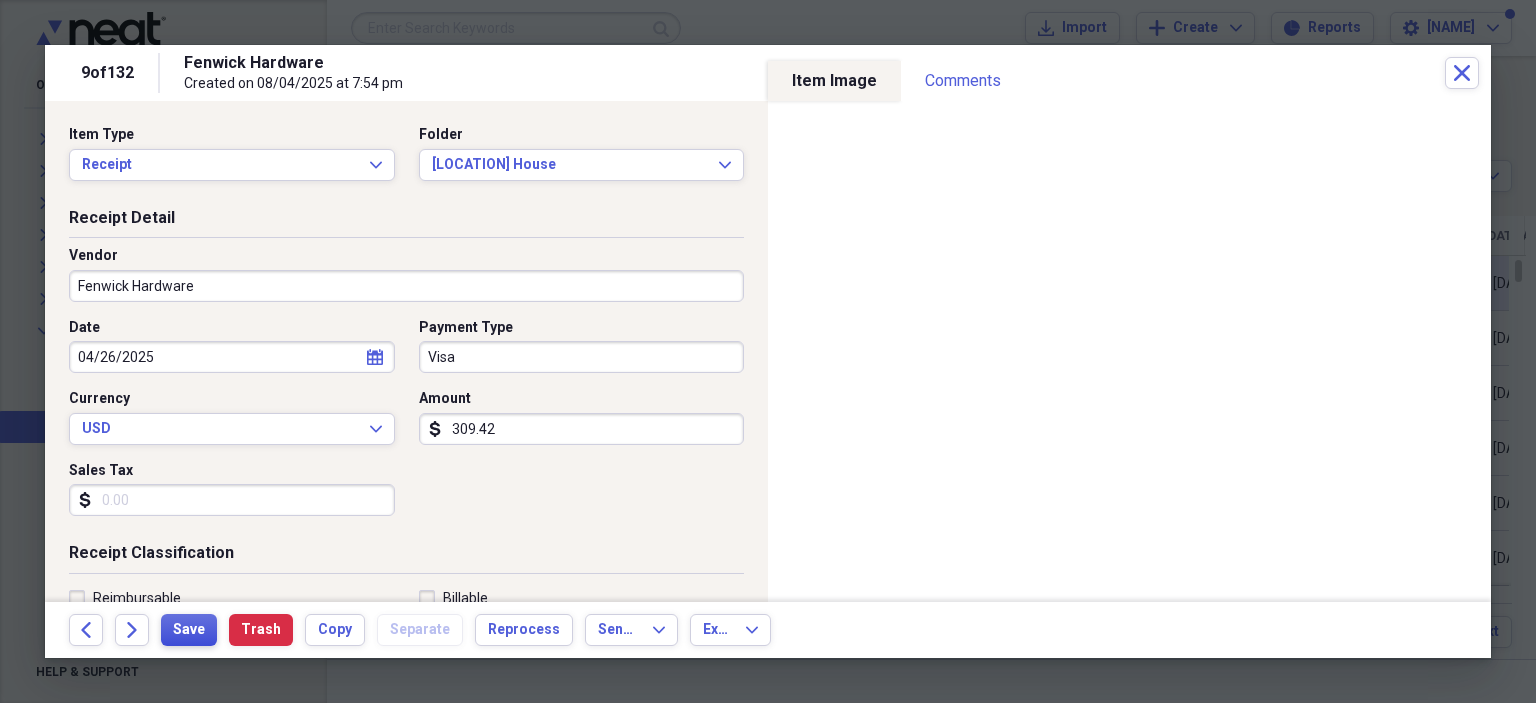 click on "Save" at bounding box center (189, 630) 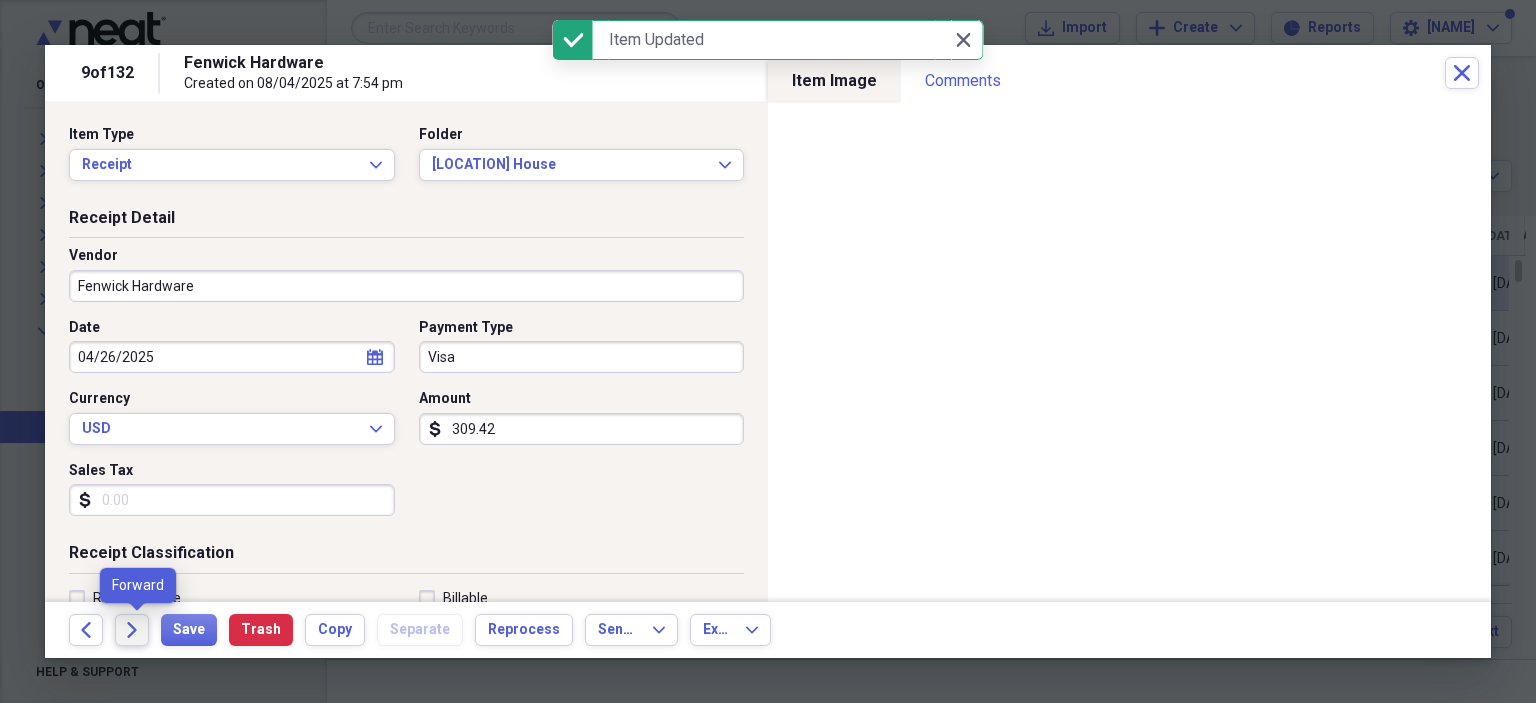 click on "Forward" 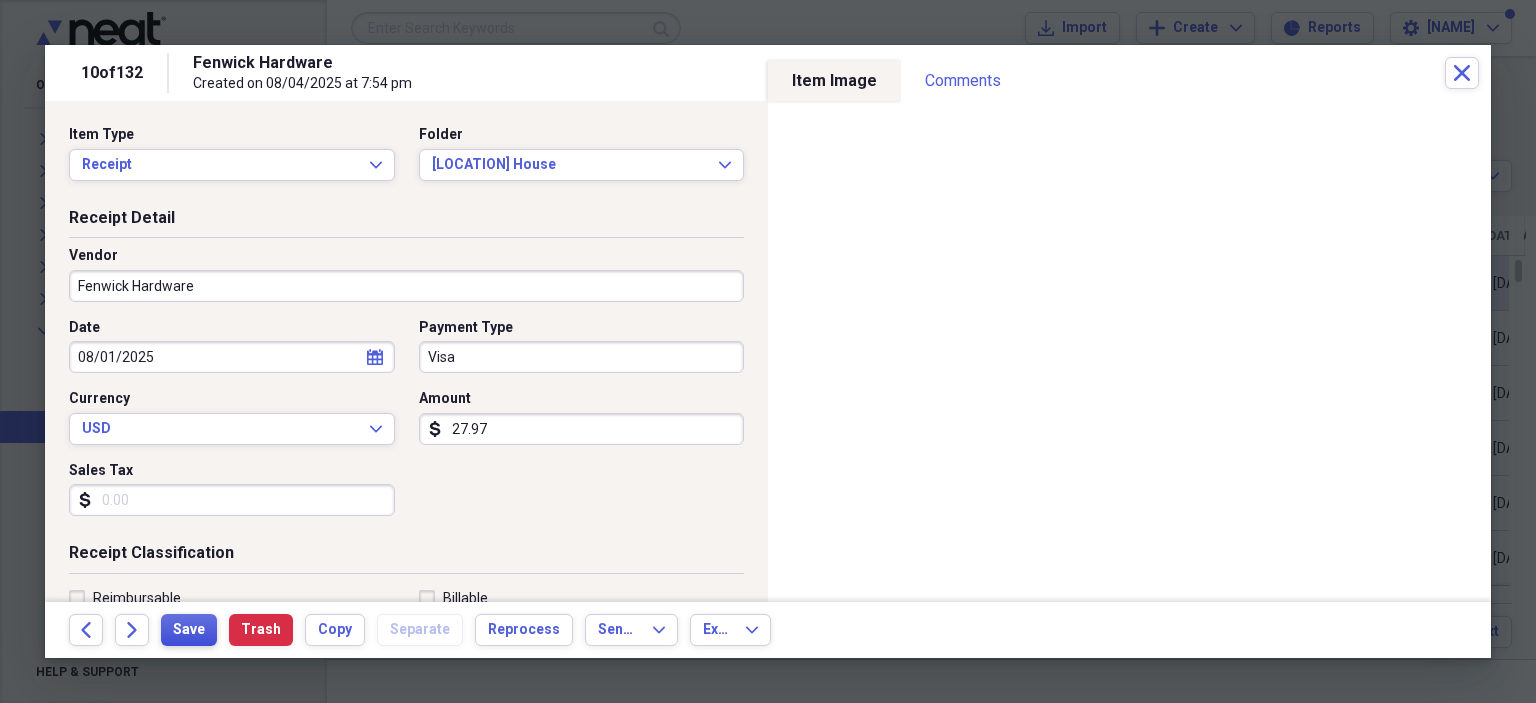 click on "Save" at bounding box center [189, 630] 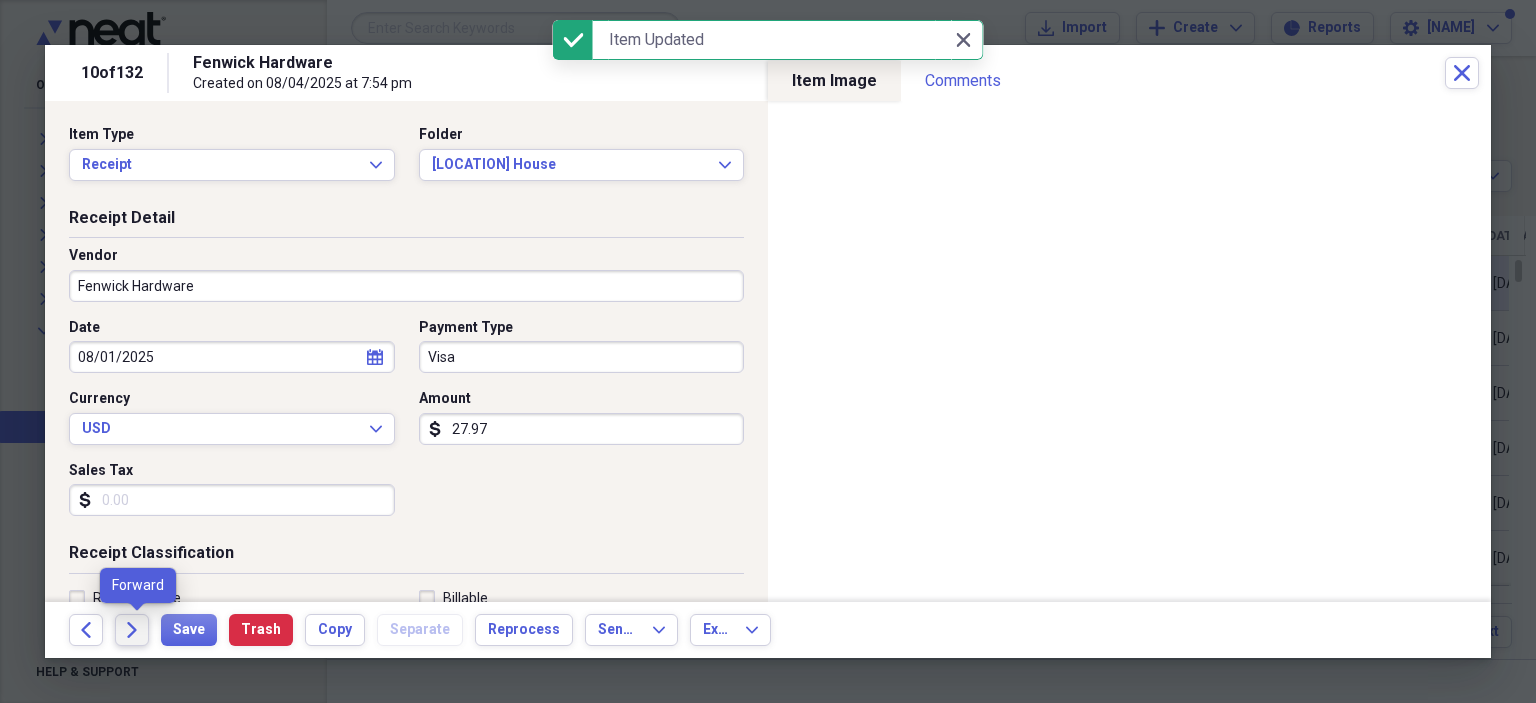 click on "Forward" 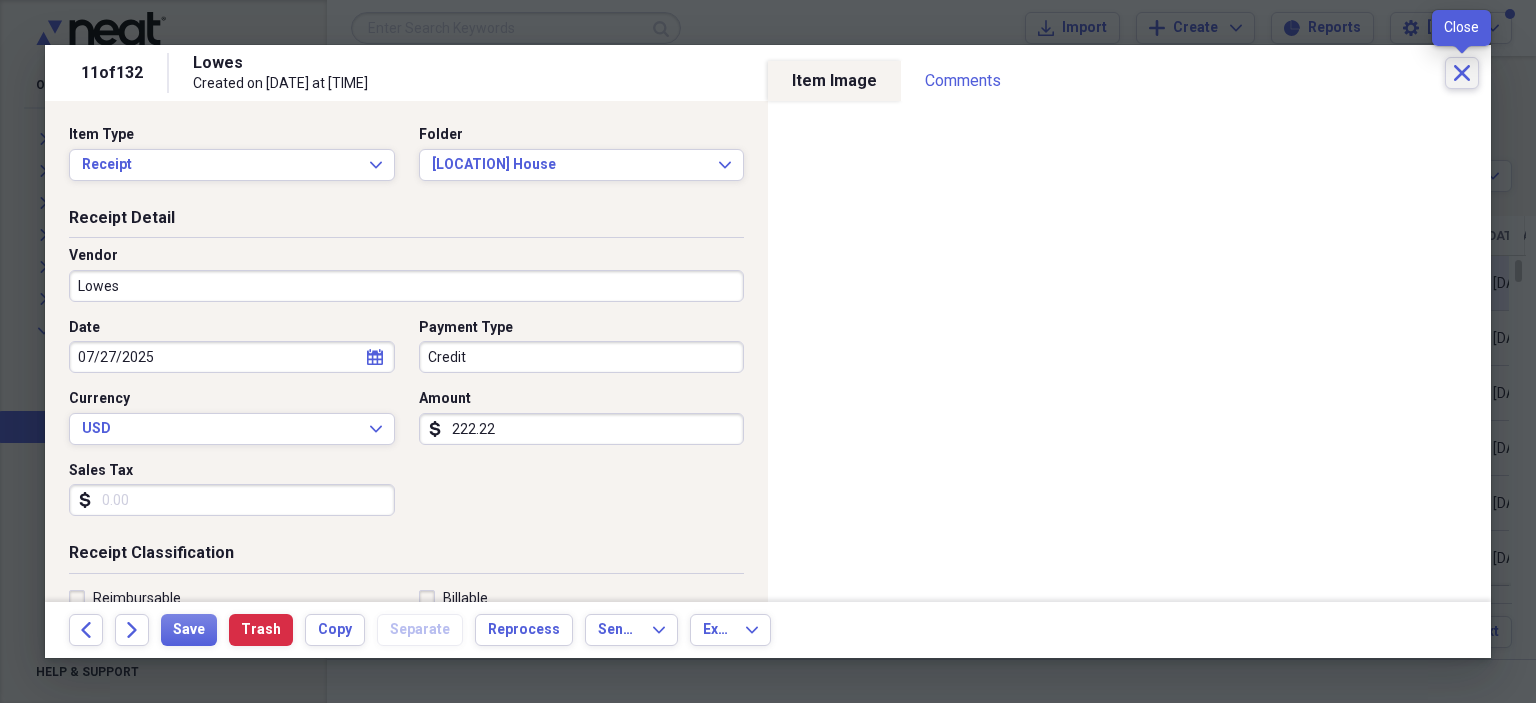 click 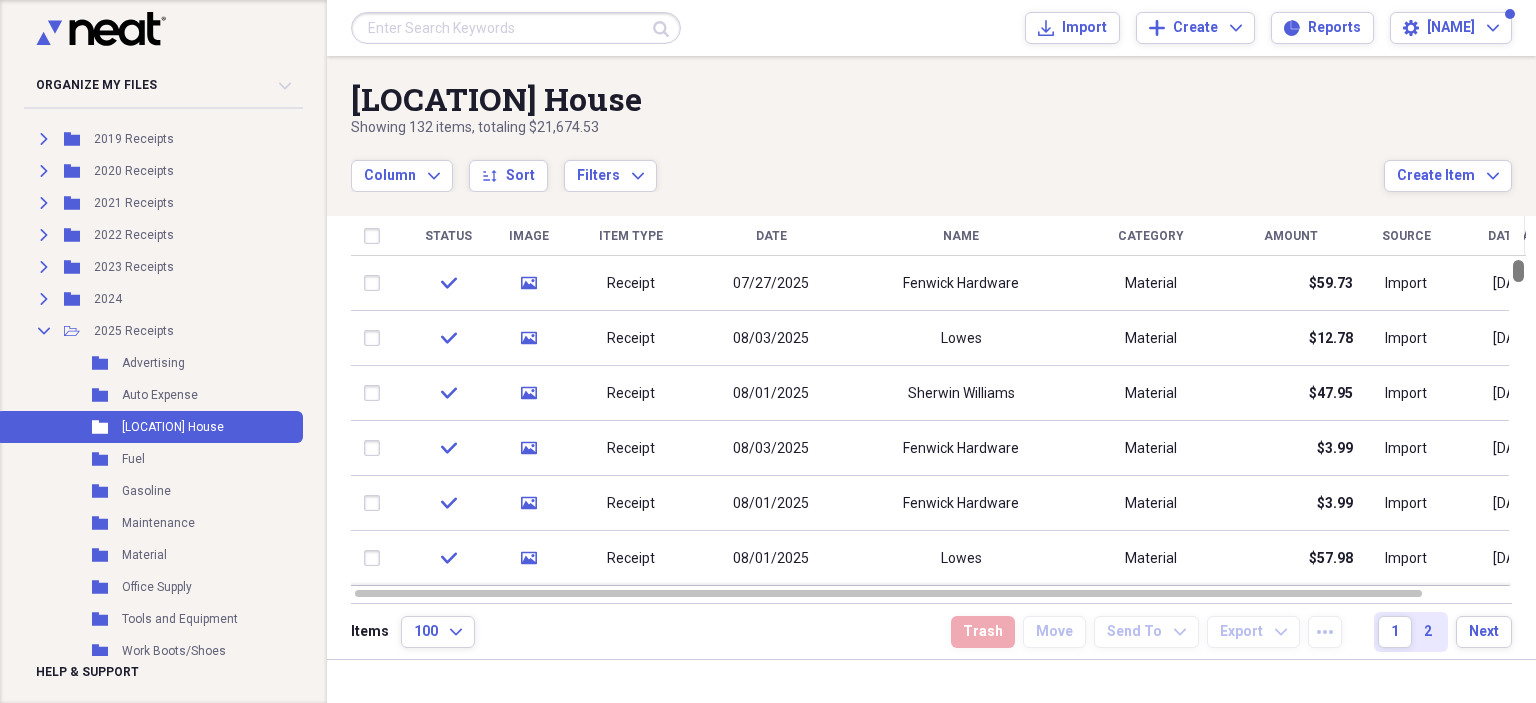 drag, startPoint x: 1526, startPoint y: 281, endPoint x: 1535, endPoint y: -40, distance: 321.12613 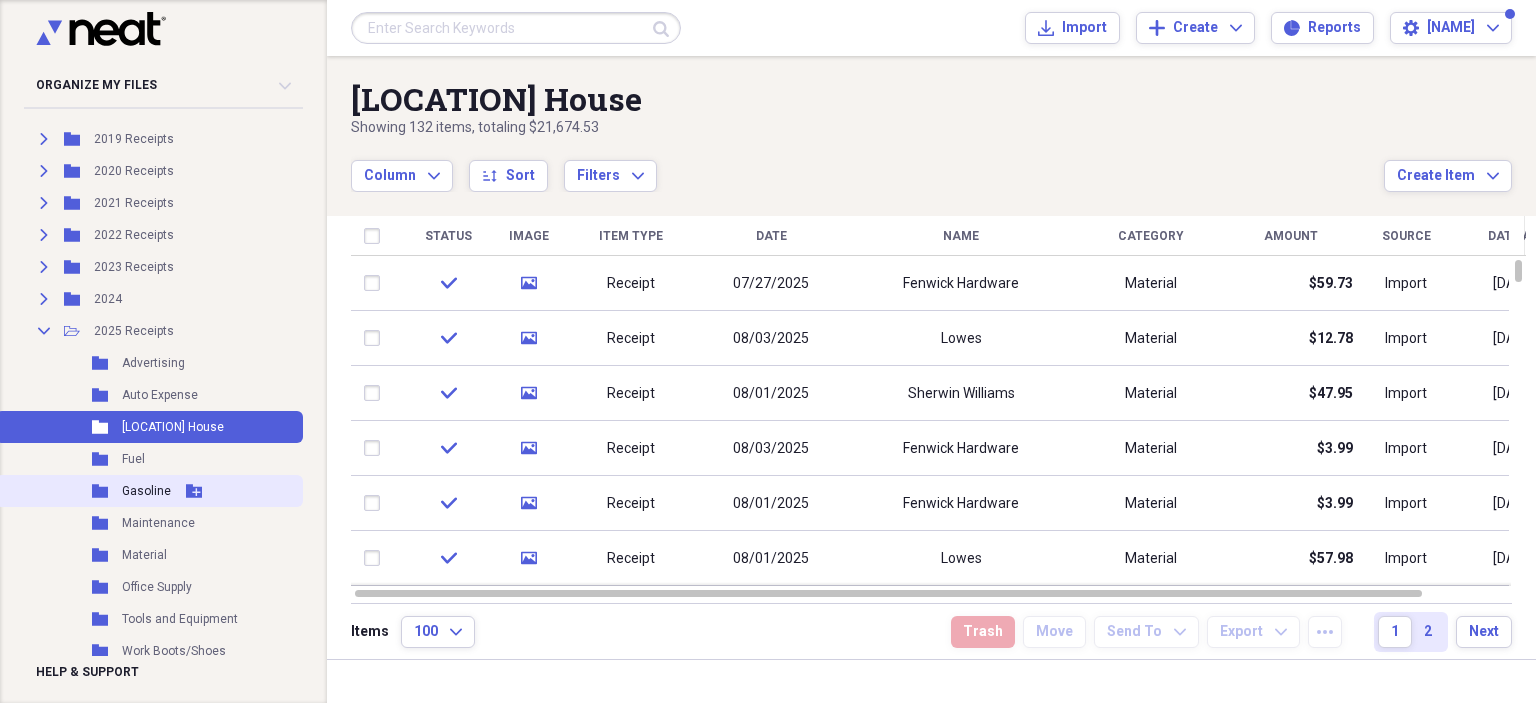 click on "Gasoline" at bounding box center (146, 491) 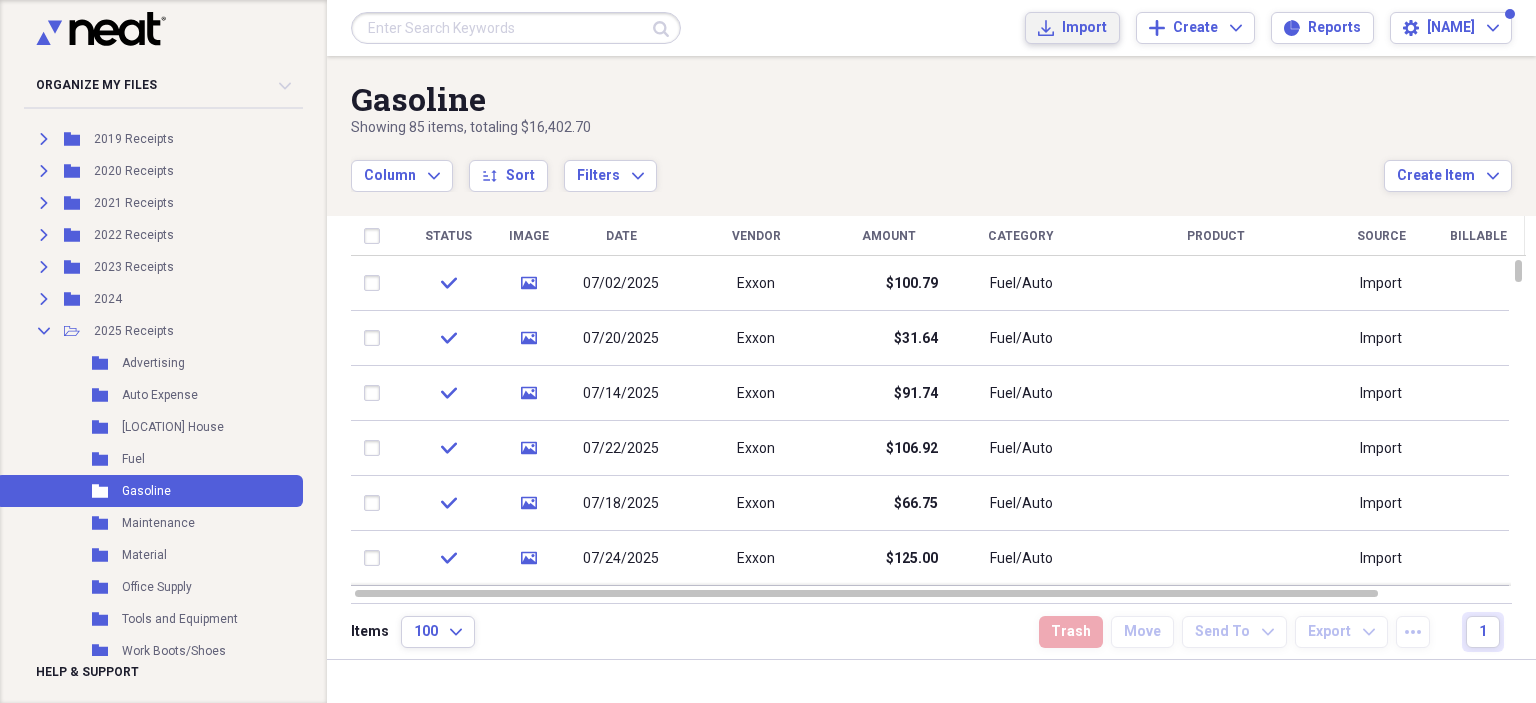 click on "Import" at bounding box center [1084, 28] 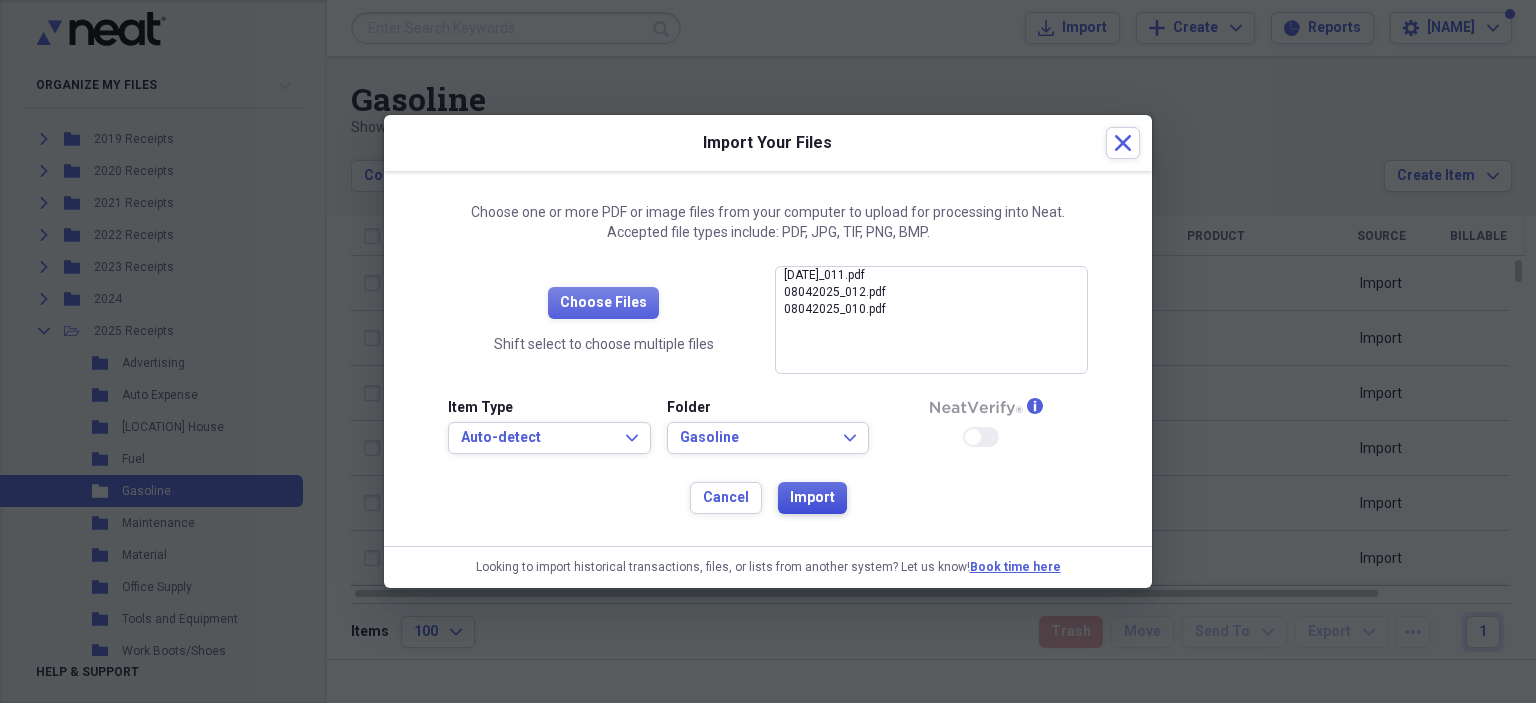 click on "Import" at bounding box center [812, 498] 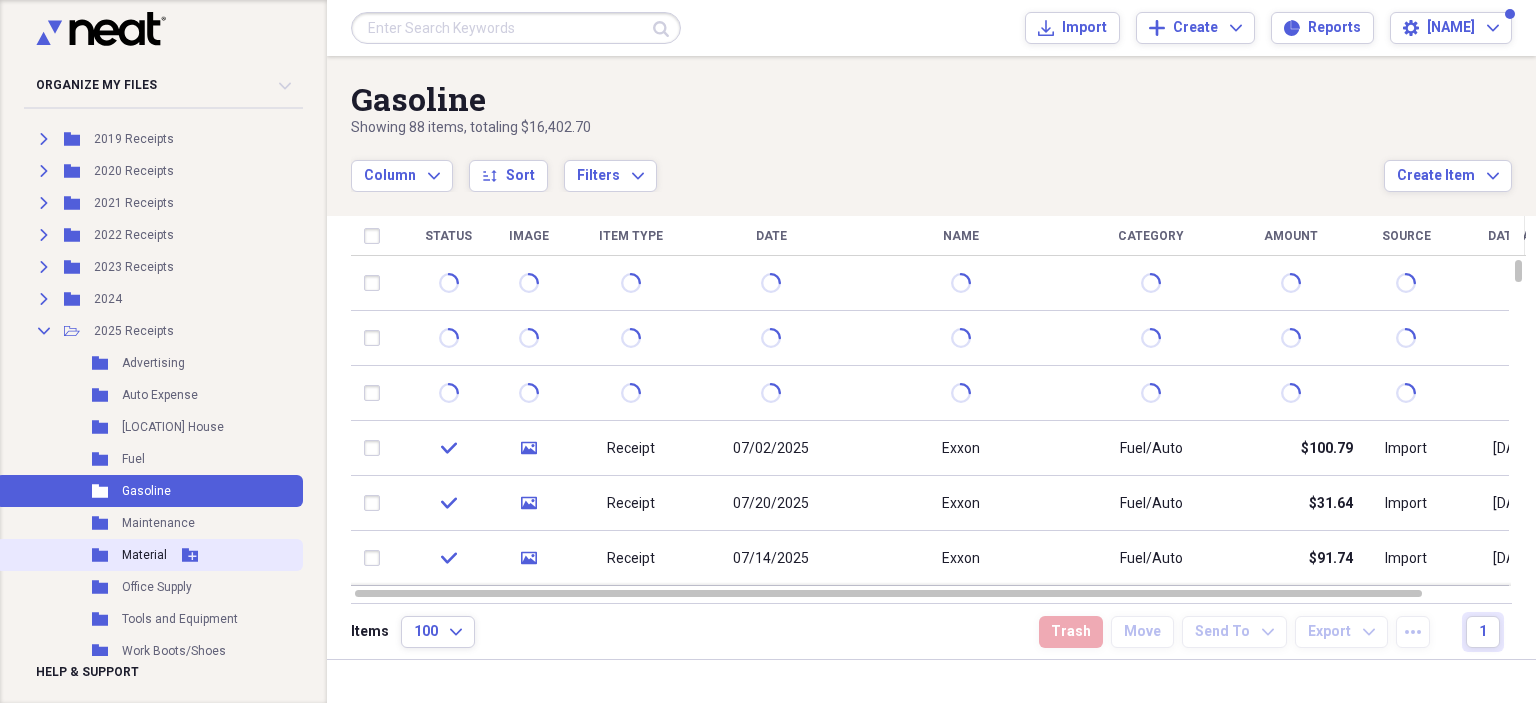 click on "Material" at bounding box center (144, 555) 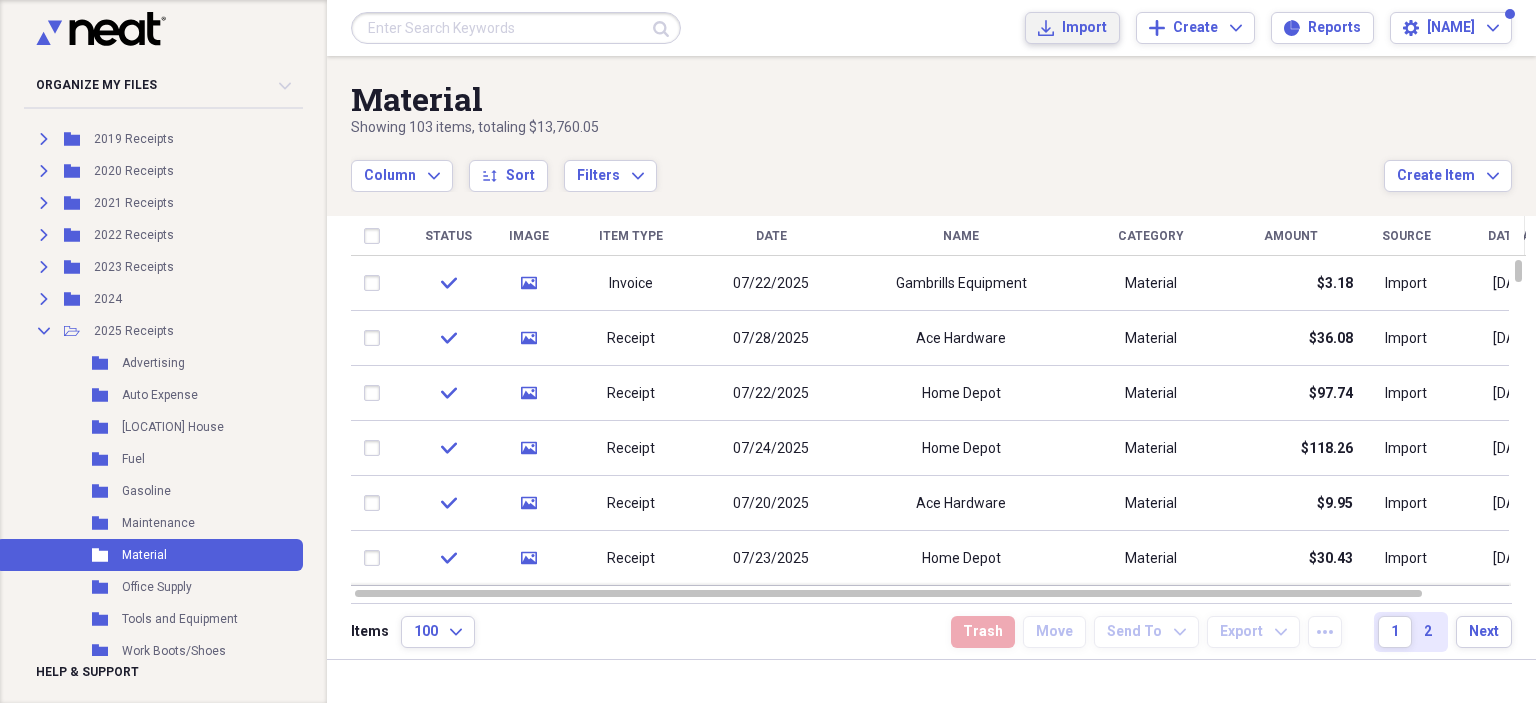 click on "Import" at bounding box center (1084, 28) 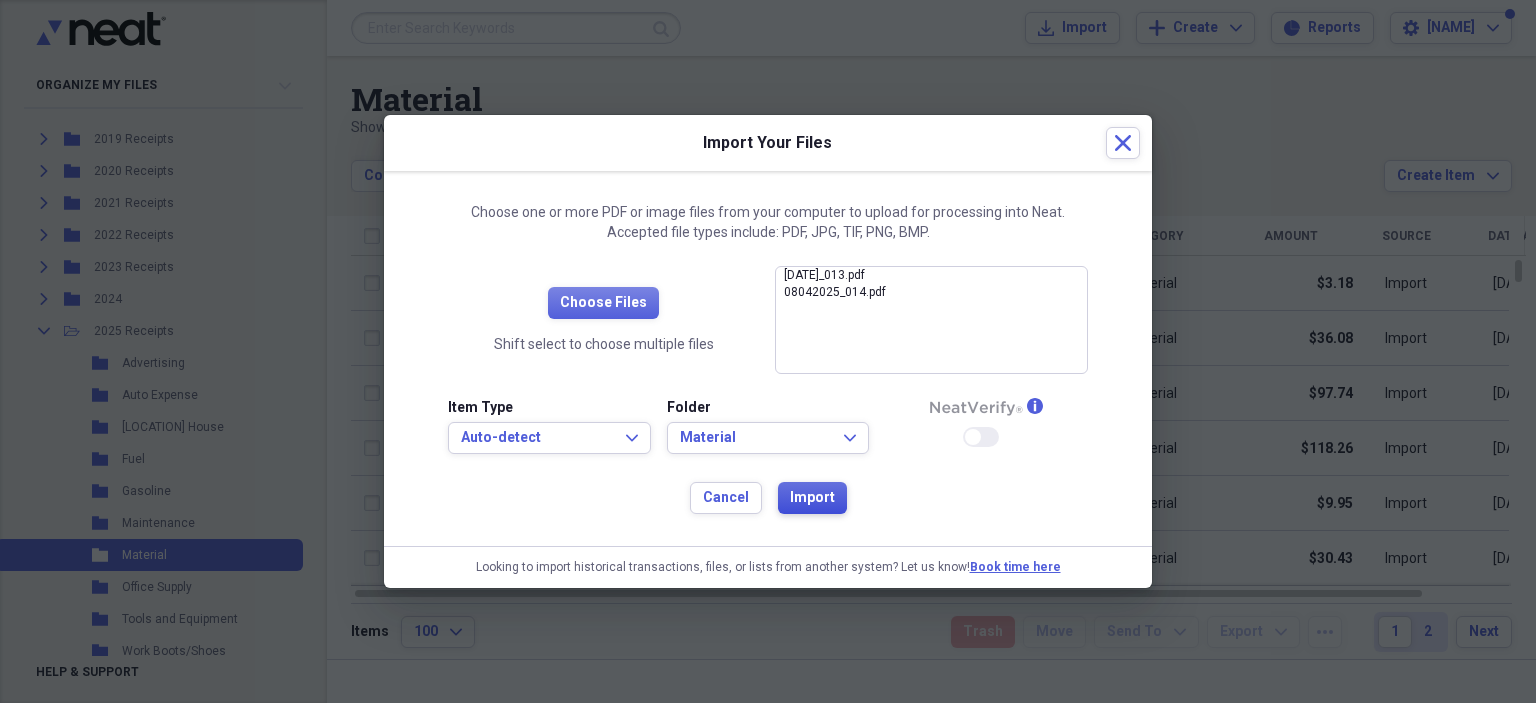 click on "Import" at bounding box center (812, 498) 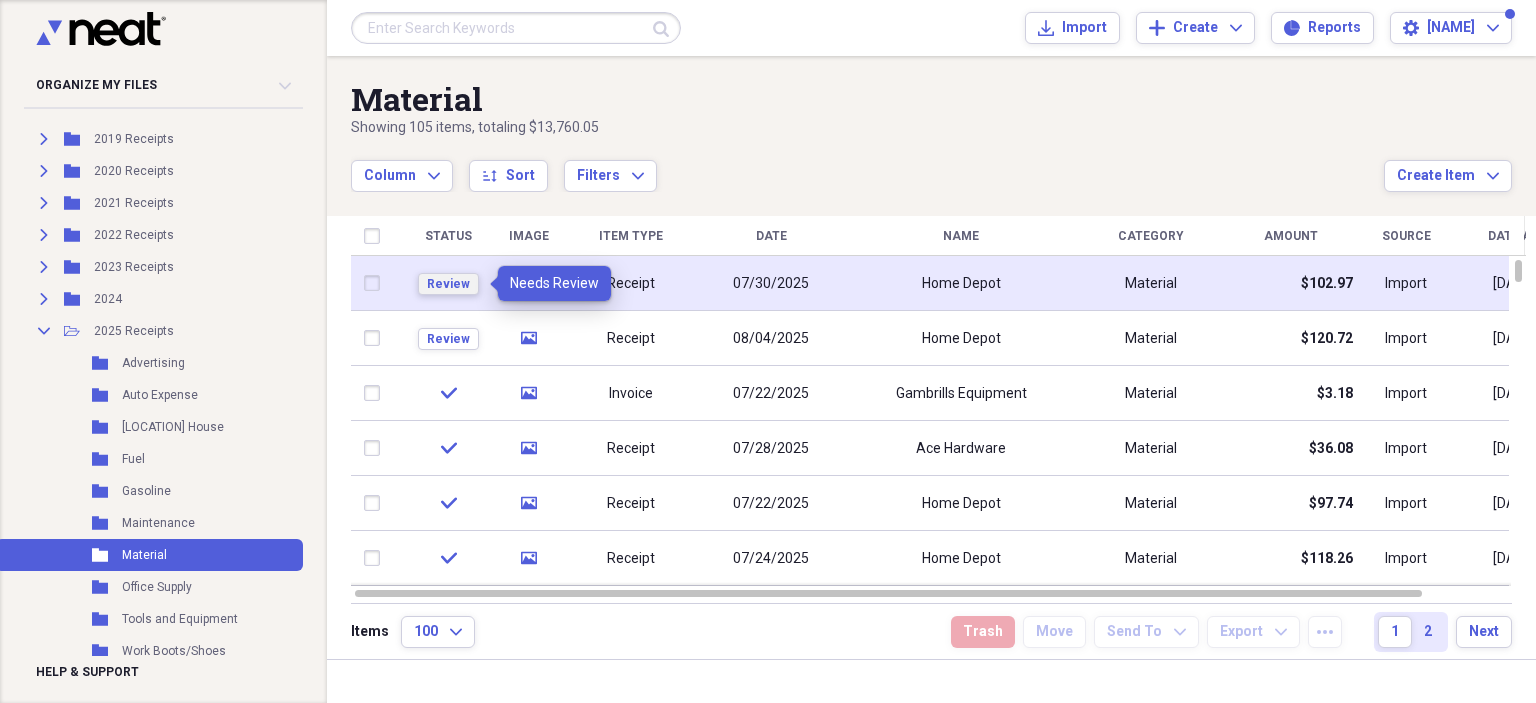 click on "Review" at bounding box center [448, 284] 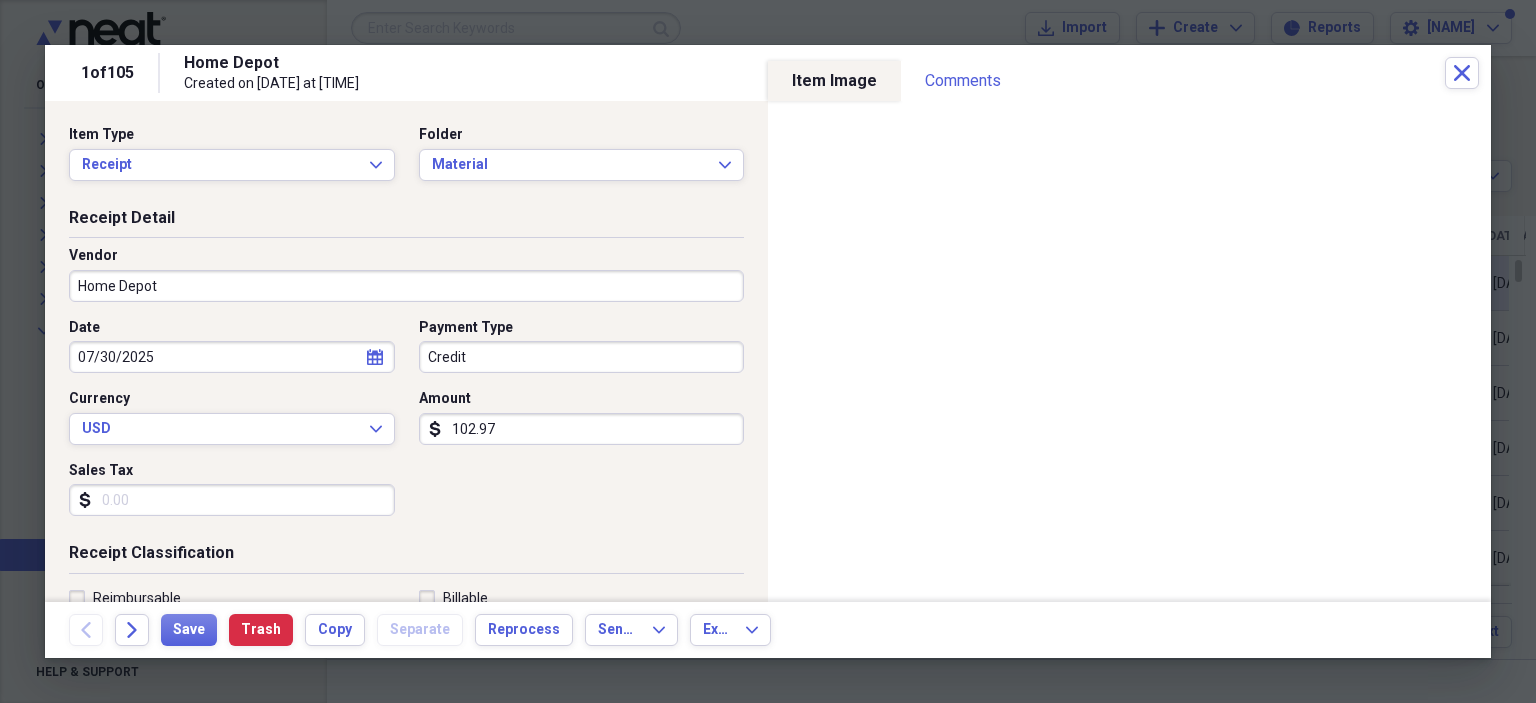 click on "Sales Tax" at bounding box center (232, 500) 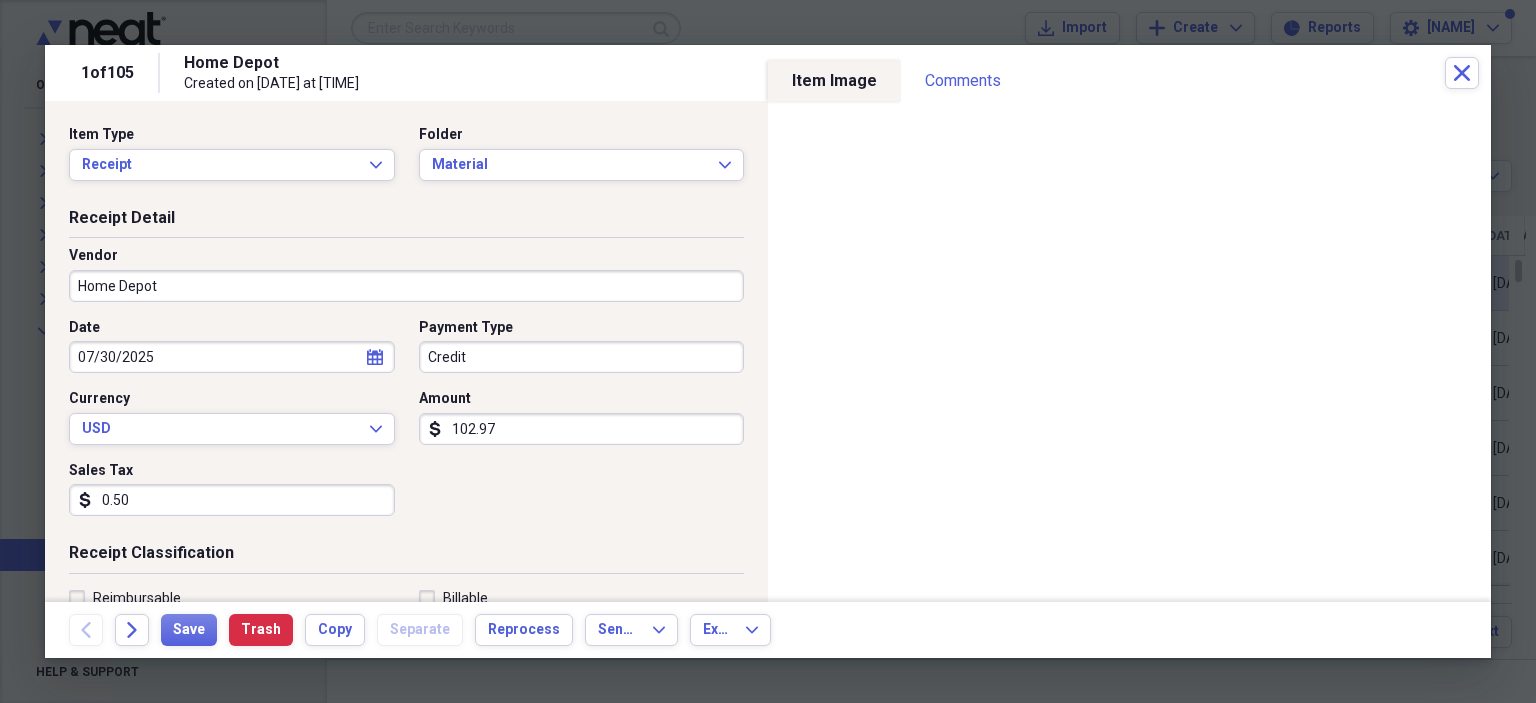 type on "0.05" 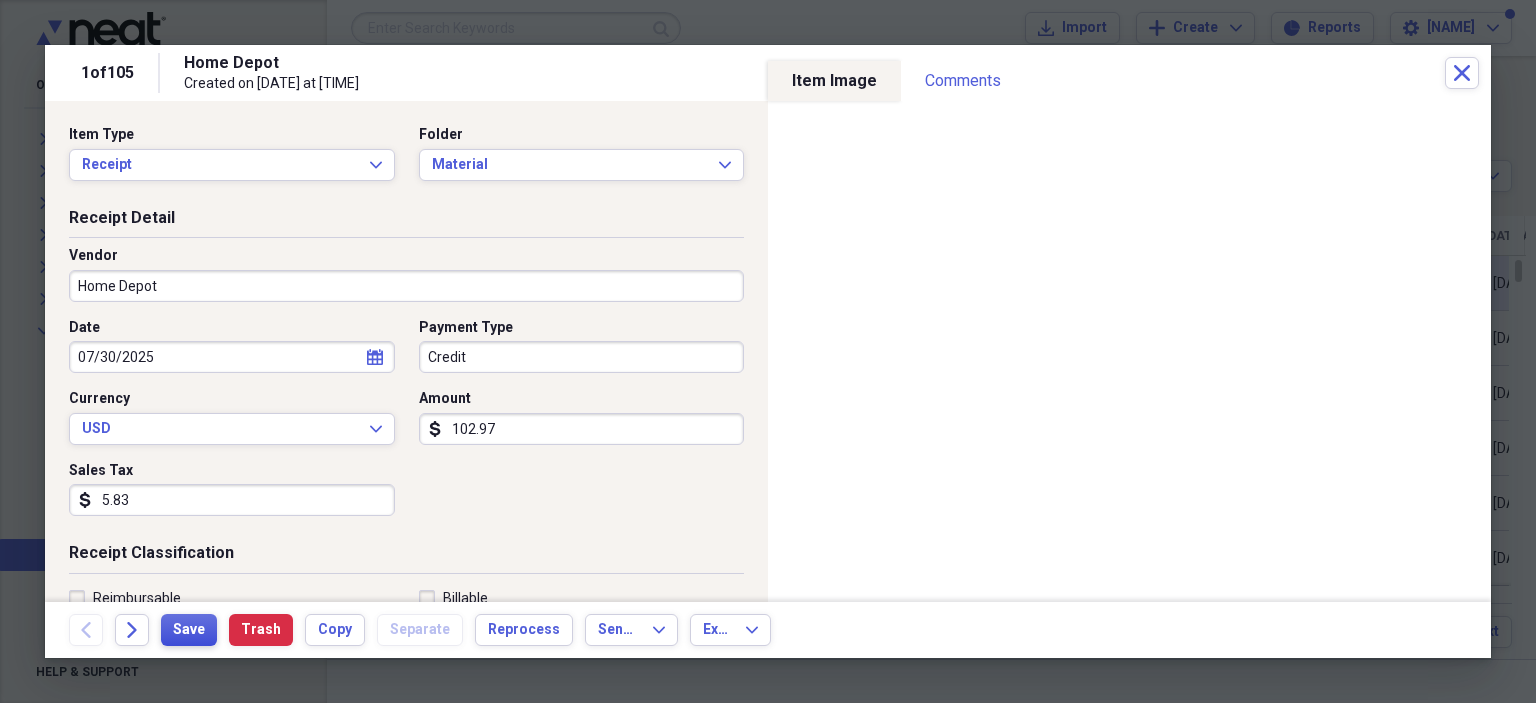 type on "5.83" 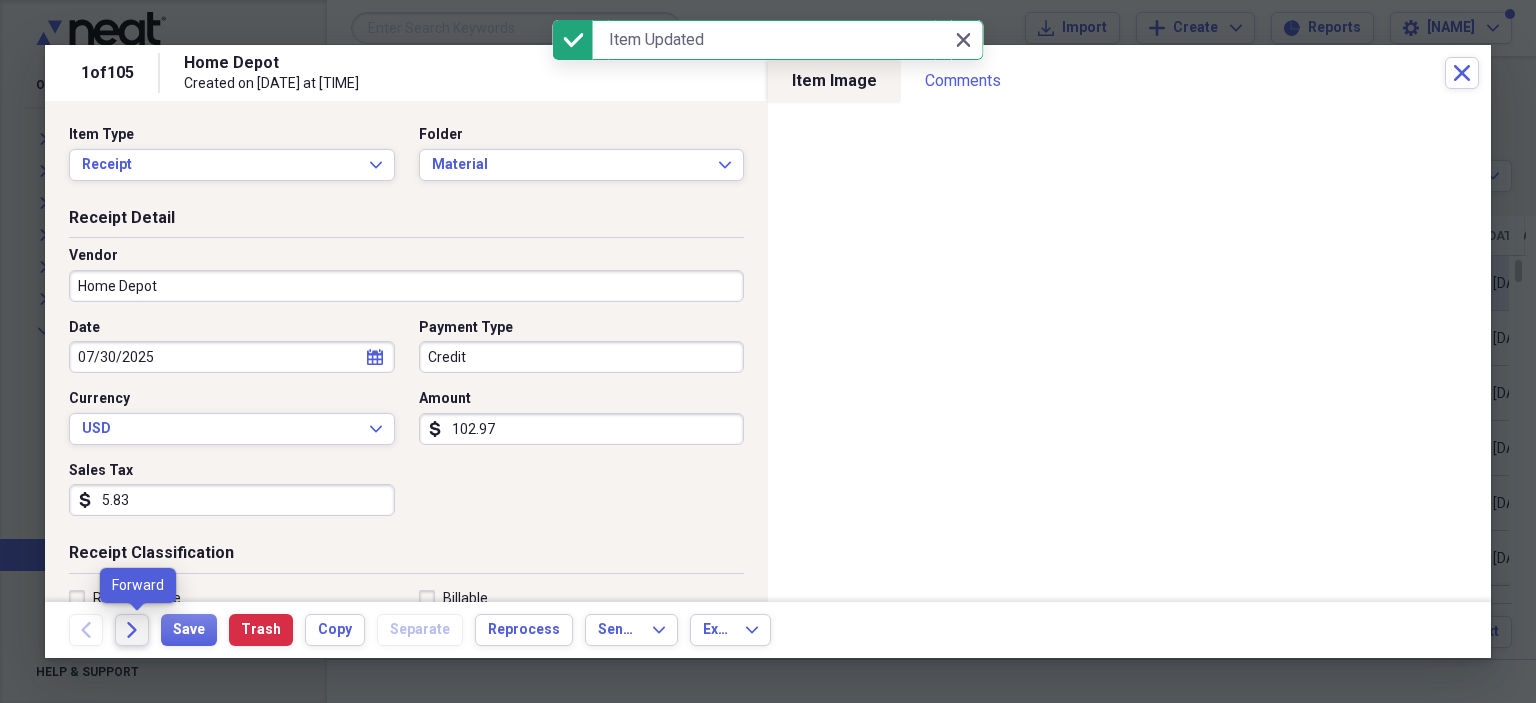 click on "Forward" 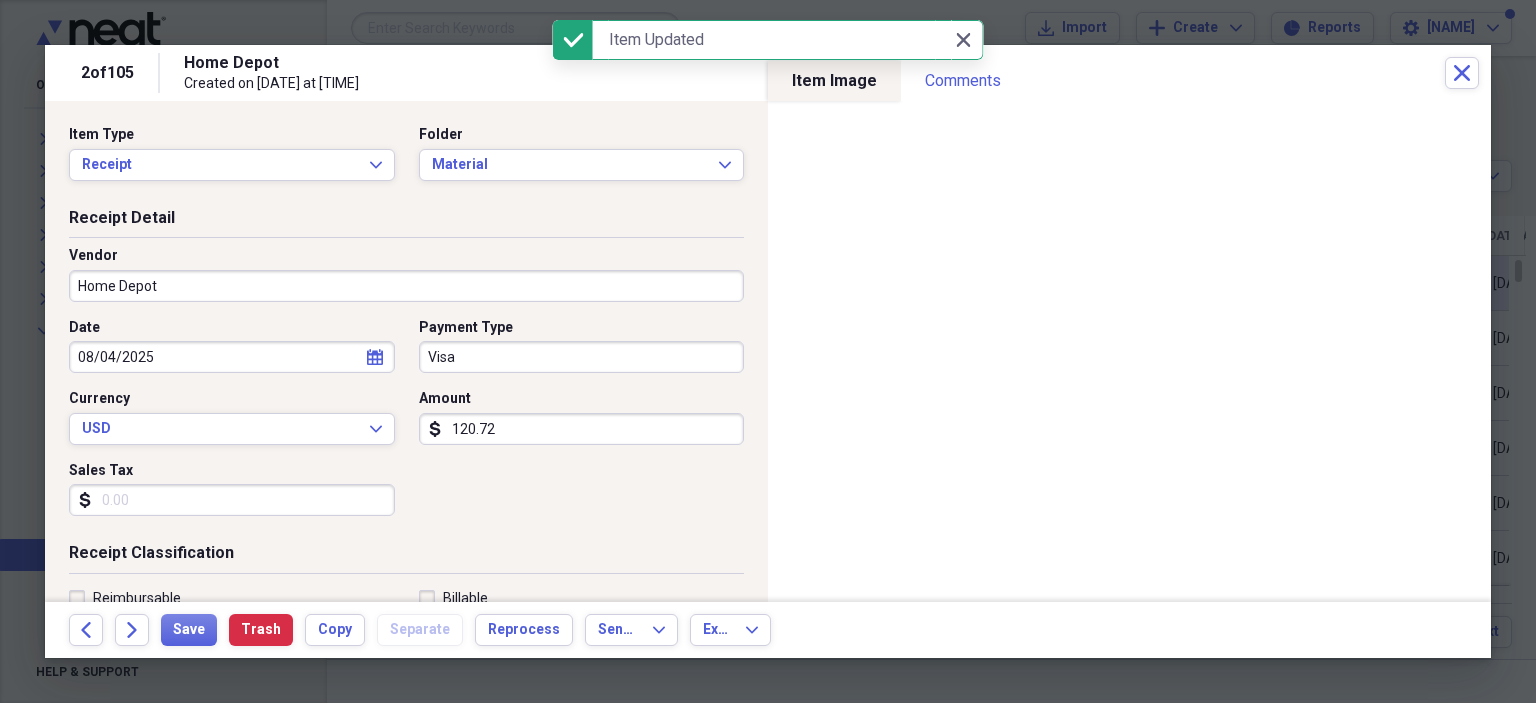 click on "Sales Tax" at bounding box center (232, 500) 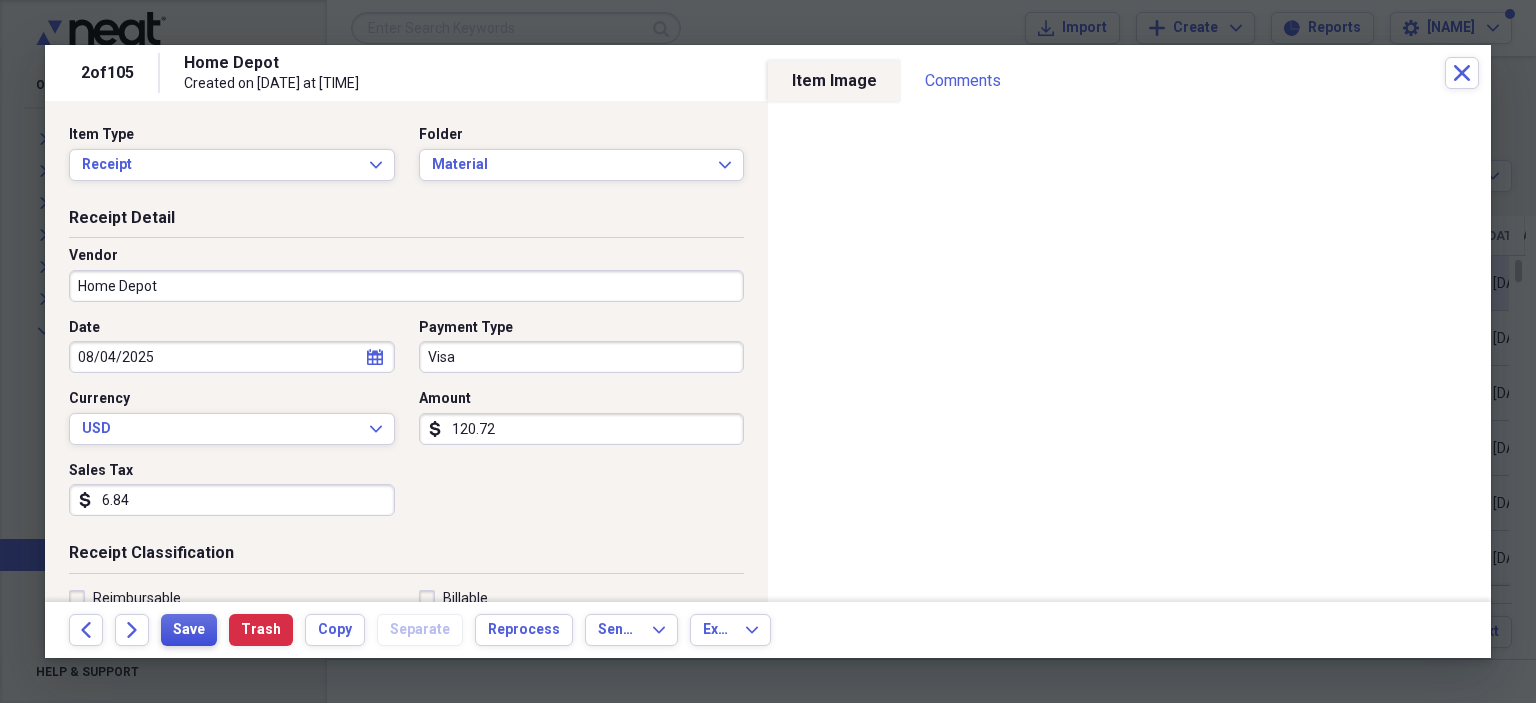 type on "6.84" 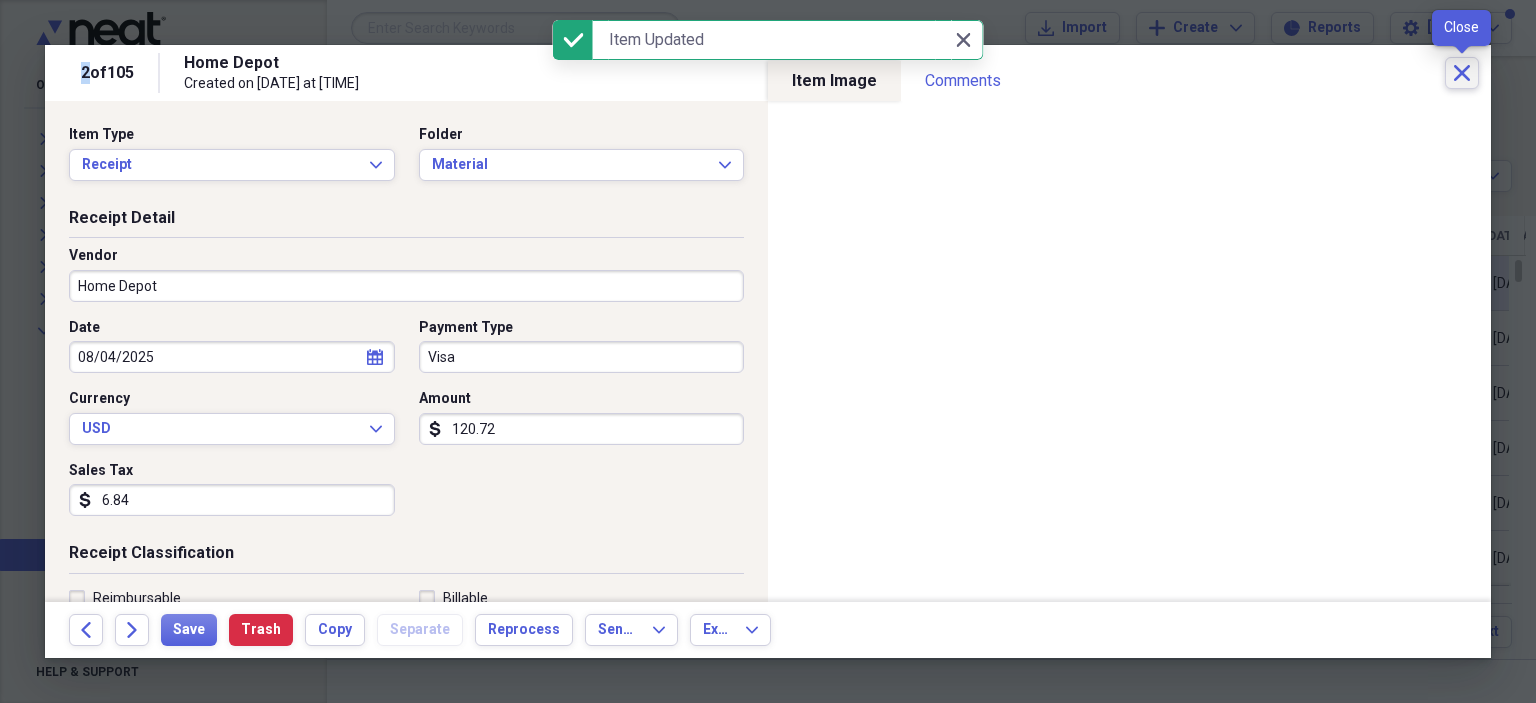 click on "Close" 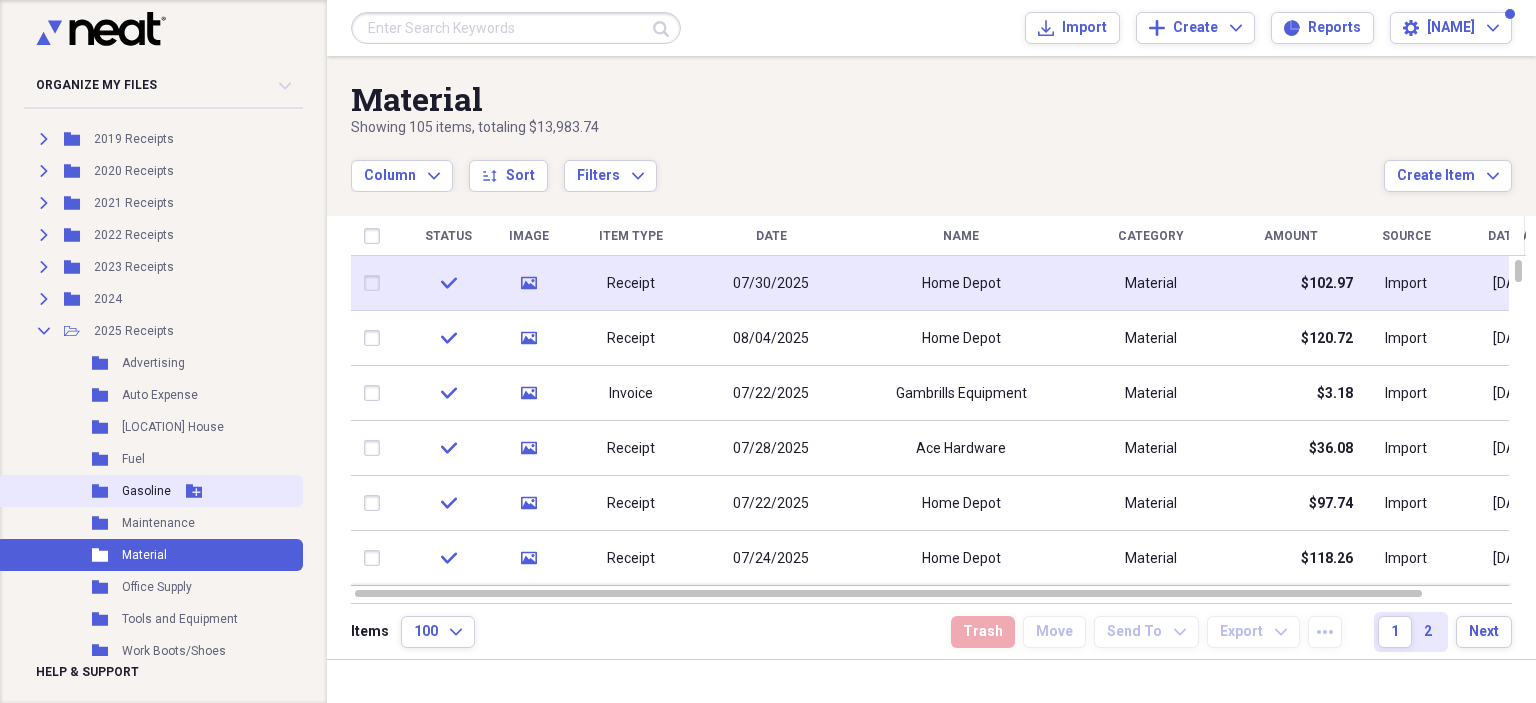 click on "Gasoline" at bounding box center (146, 491) 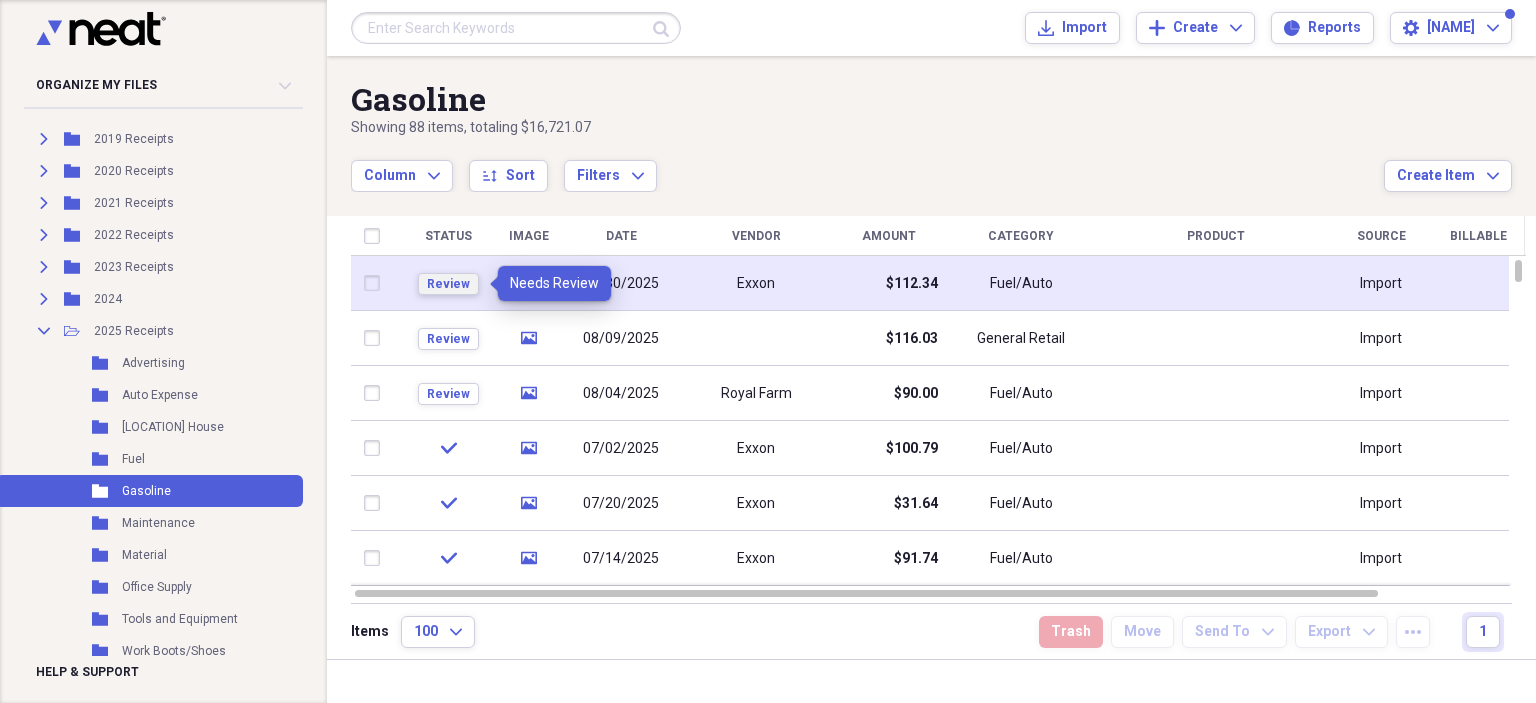 click on "Review" at bounding box center (448, 284) 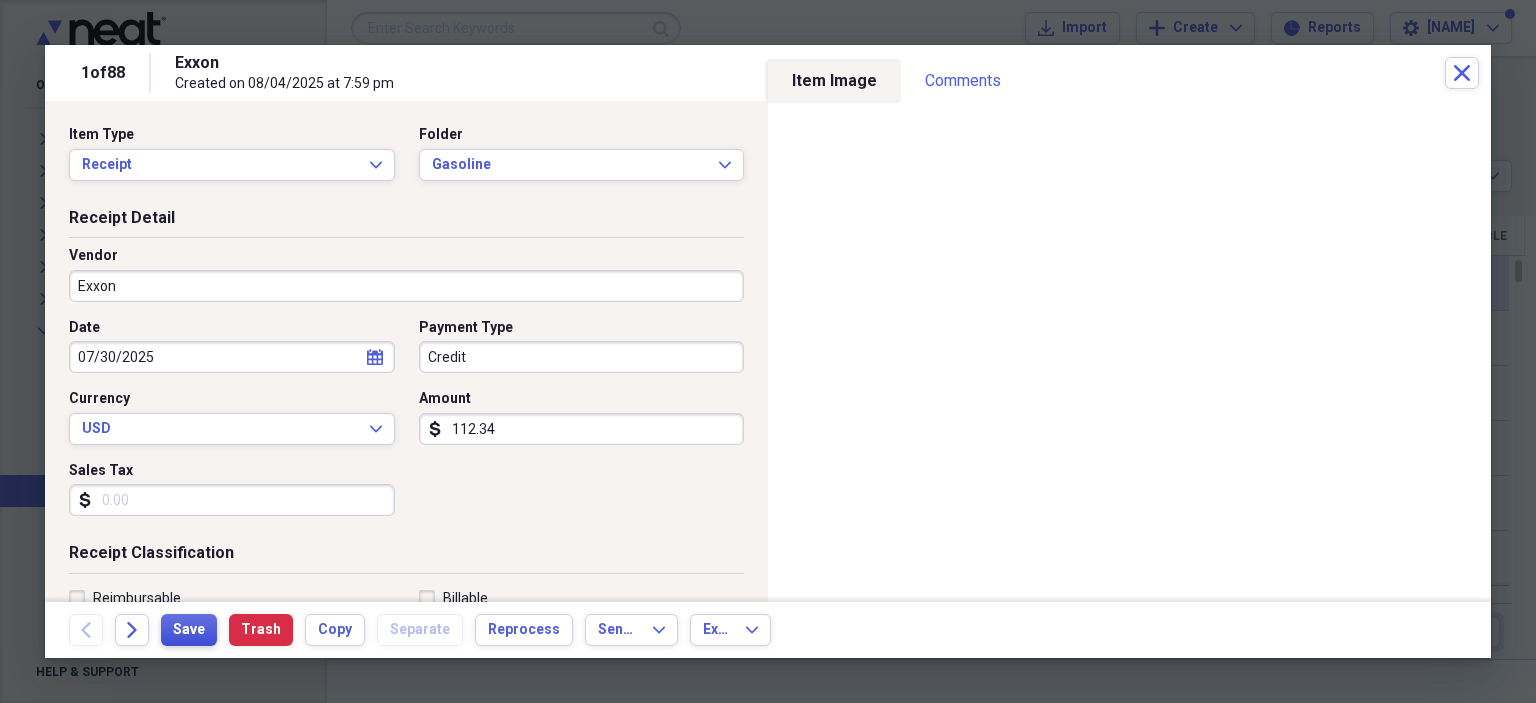 click on "Save" at bounding box center (189, 630) 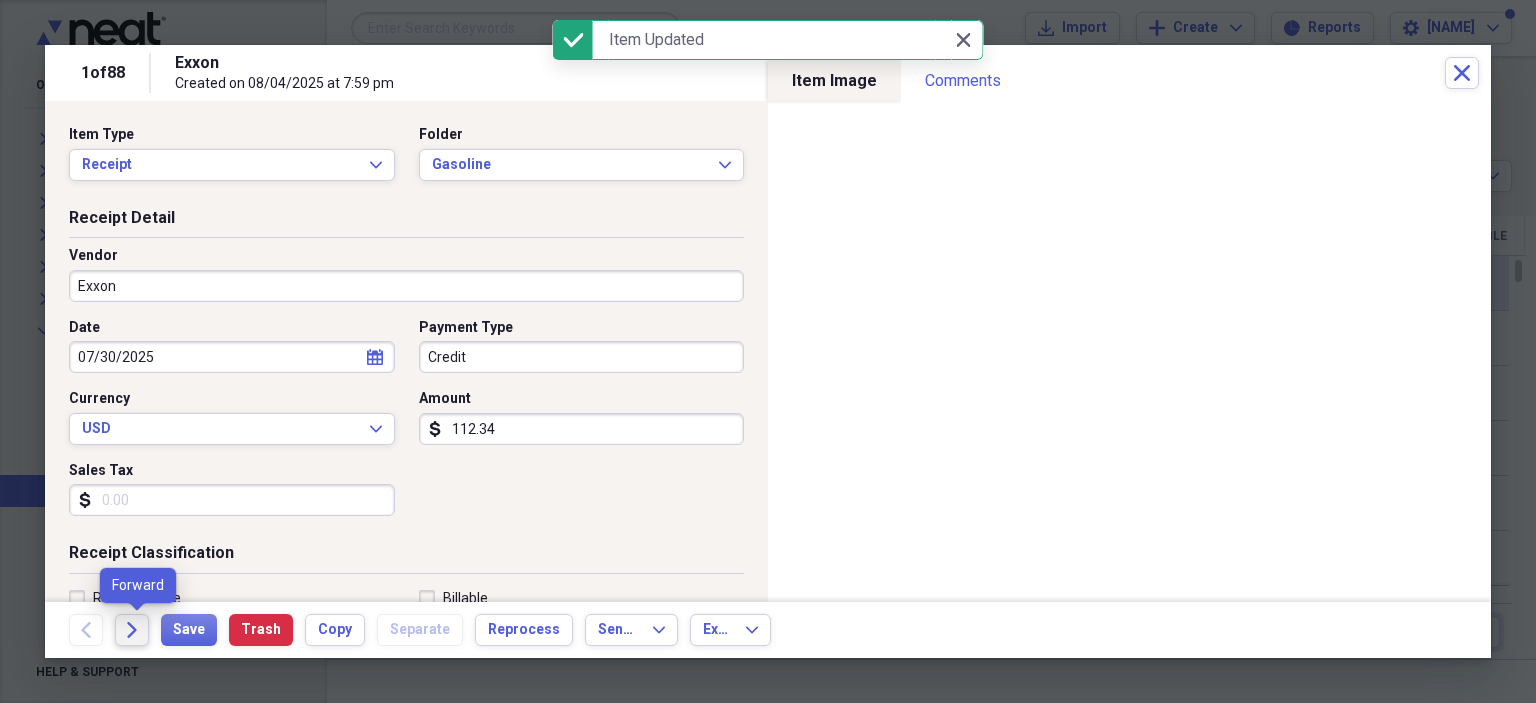 click on "Forward" 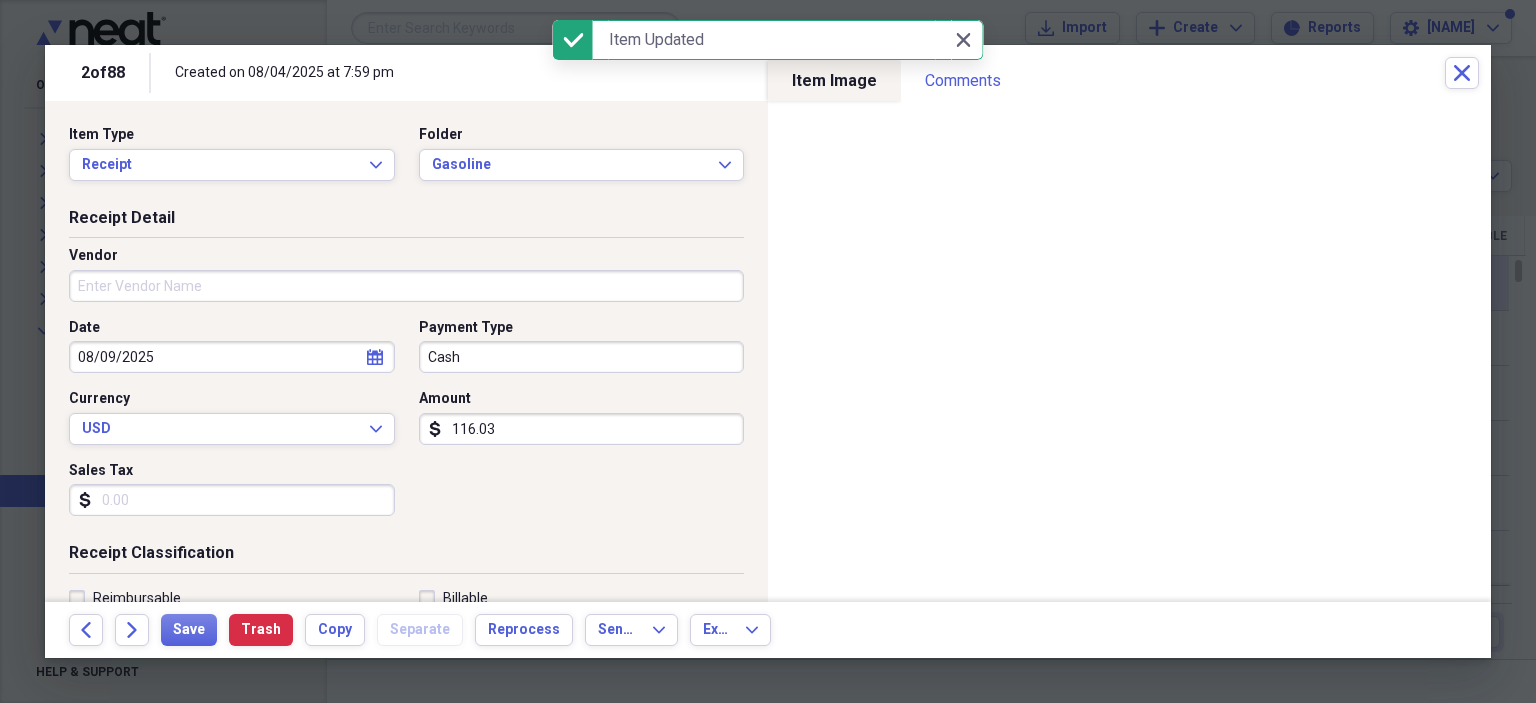 click on "Vendor" at bounding box center [406, 286] 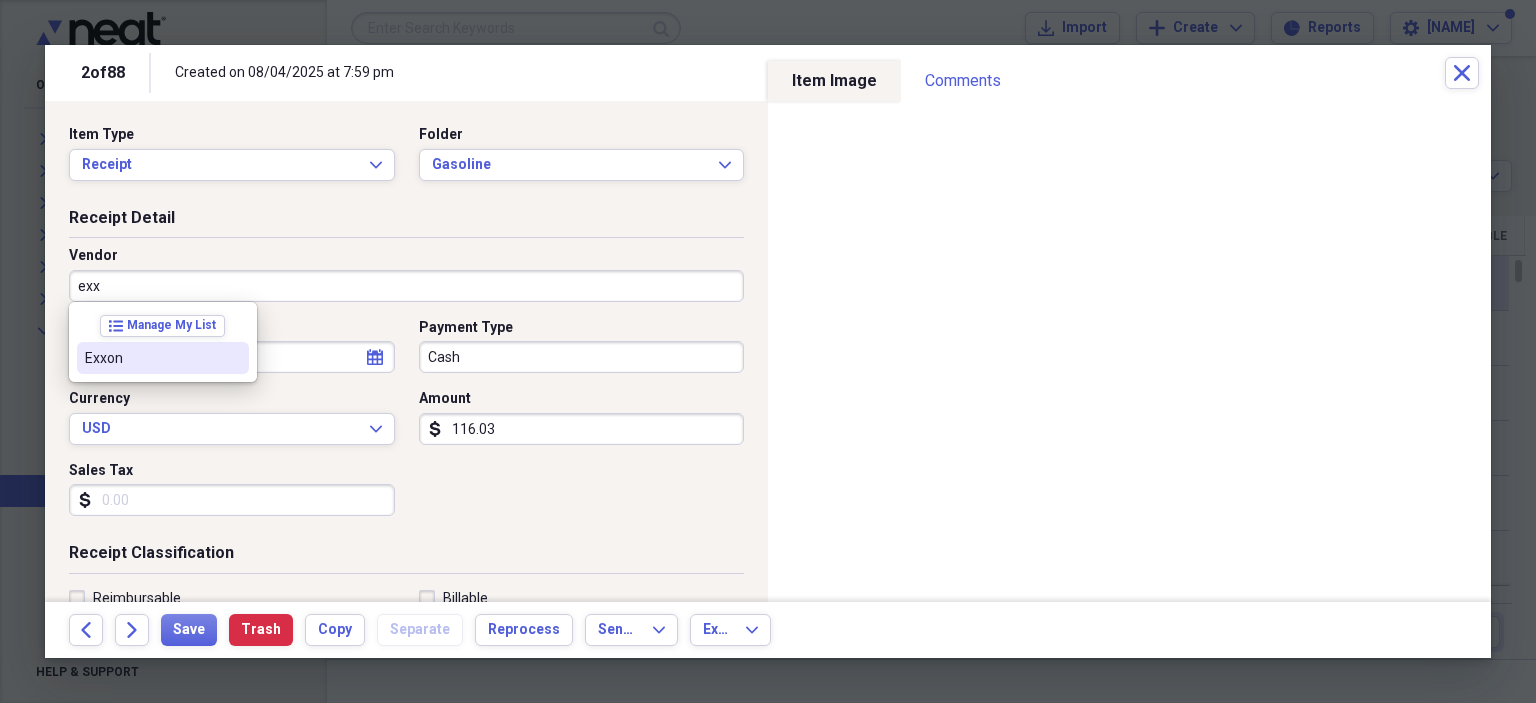 click on "Exxon" at bounding box center [151, 358] 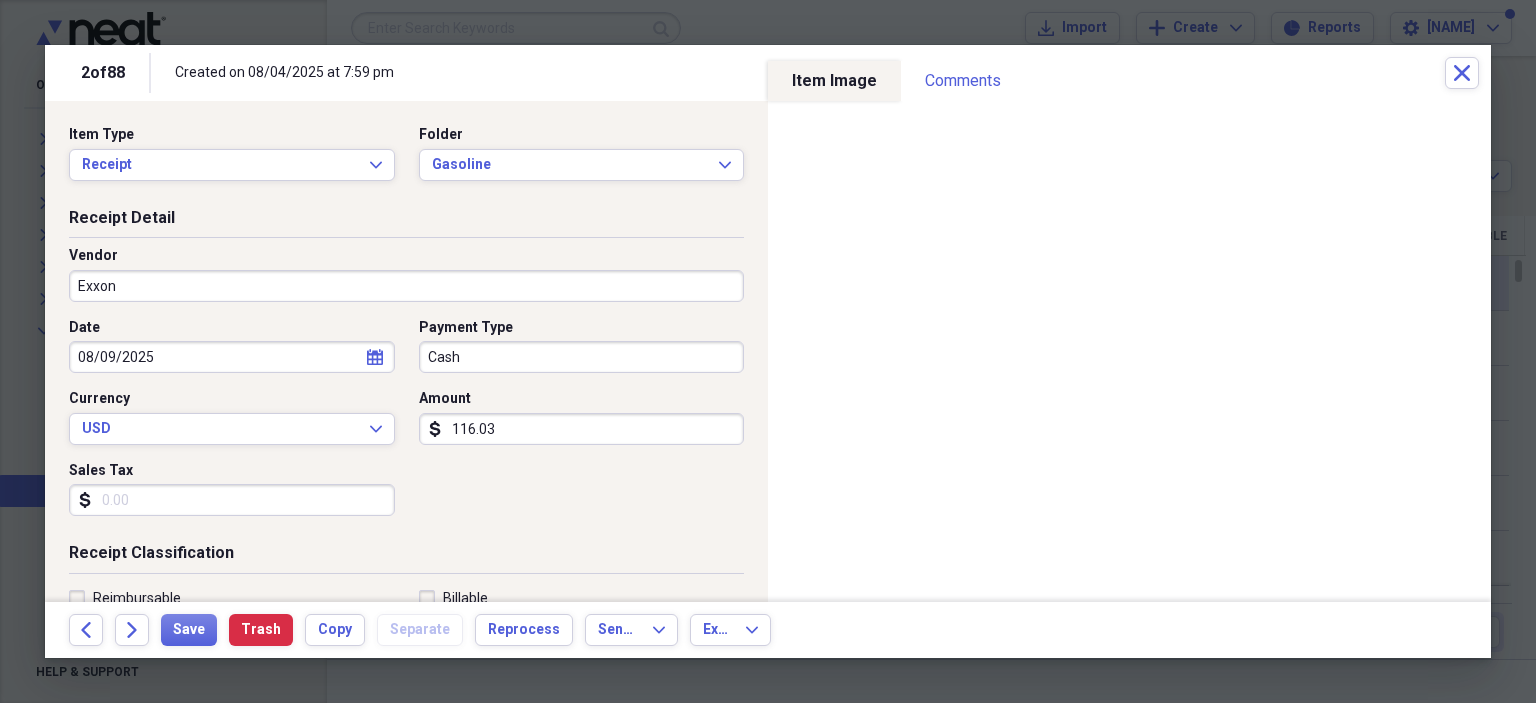 type on "Fuel/Auto" 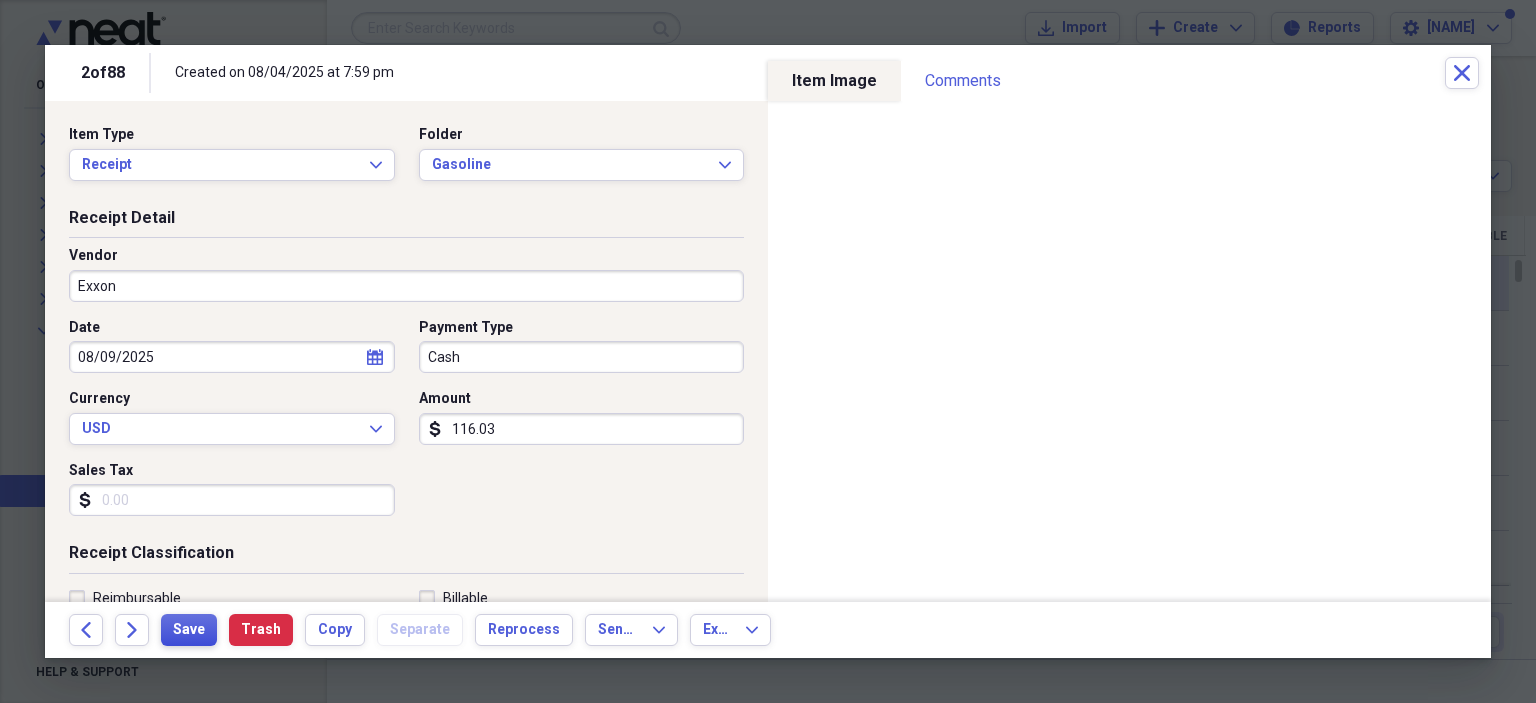 click on "Save" at bounding box center (189, 630) 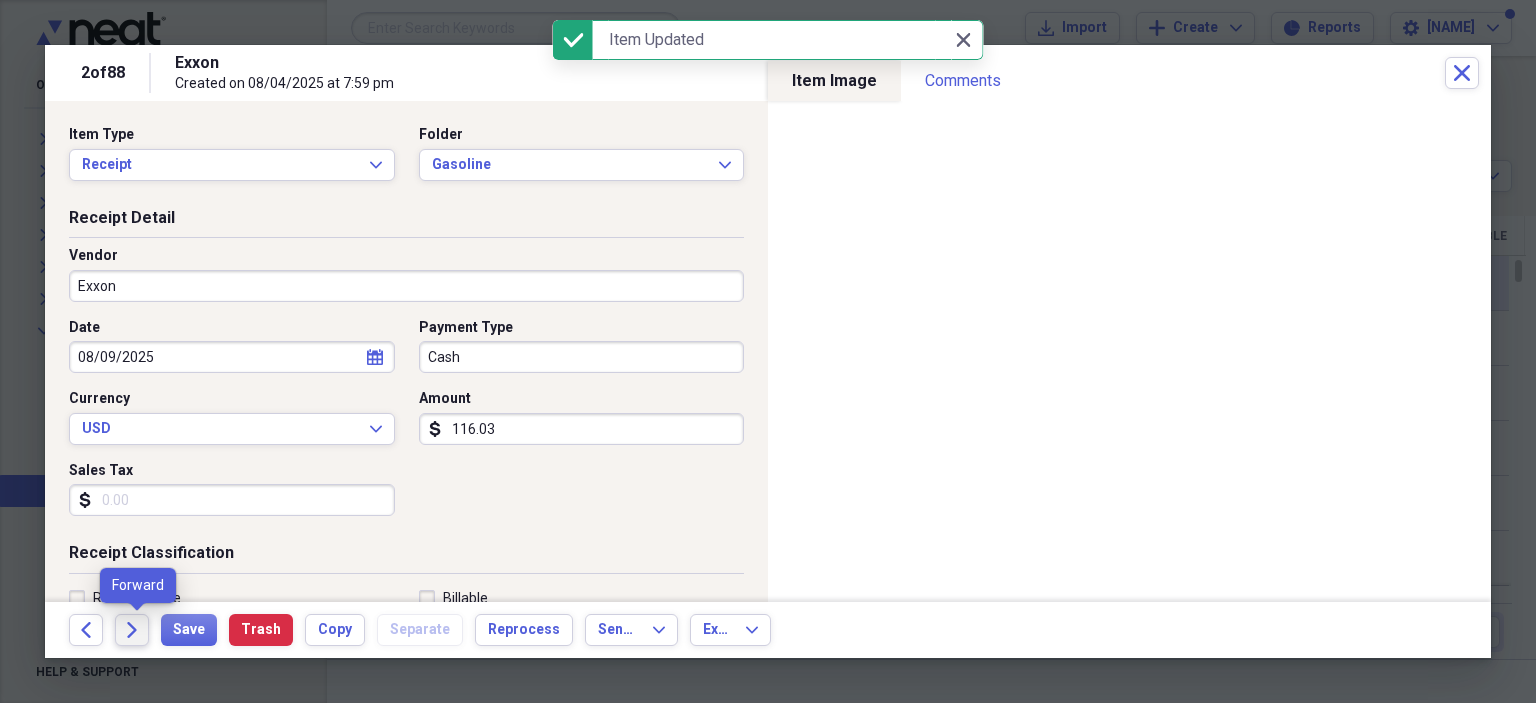 click on "Forward" at bounding box center (132, 630) 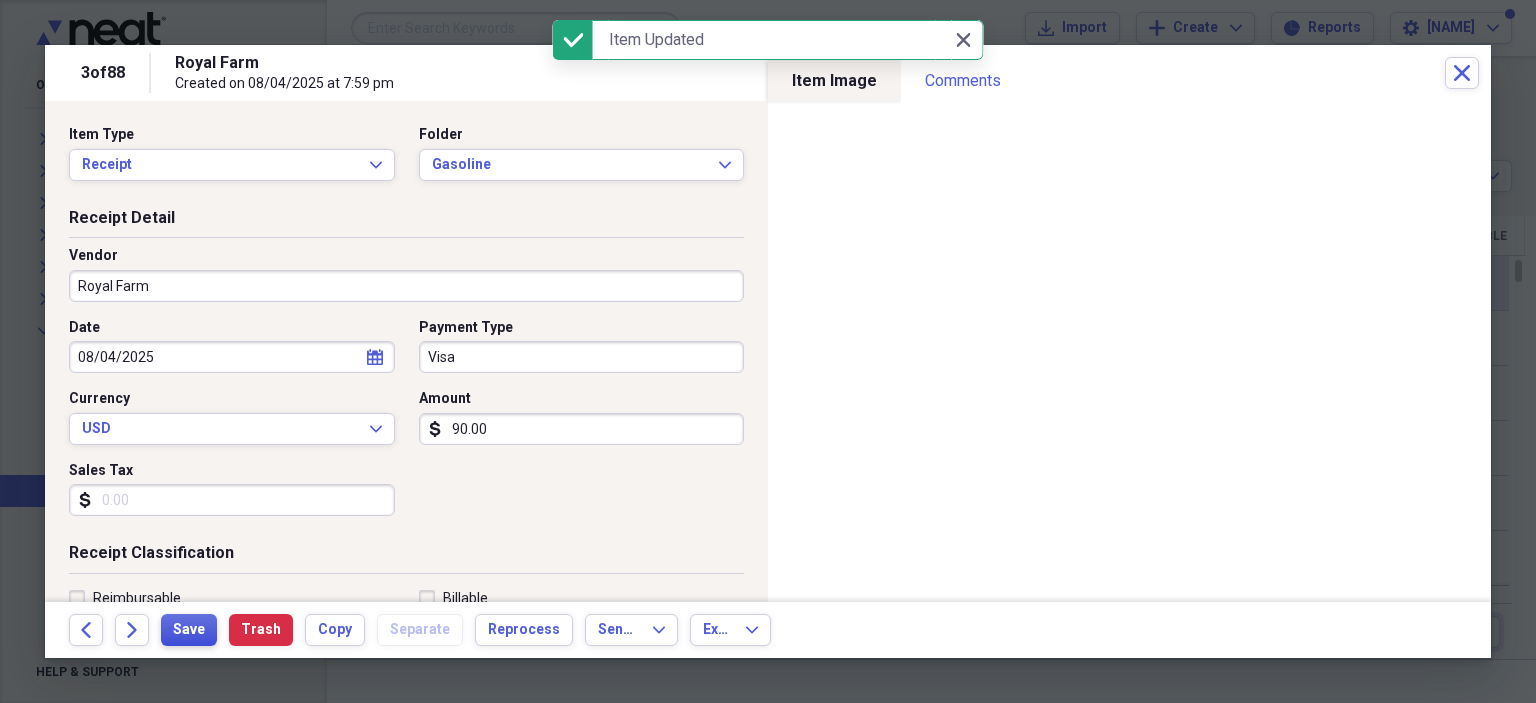 click on "Save" at bounding box center [189, 630] 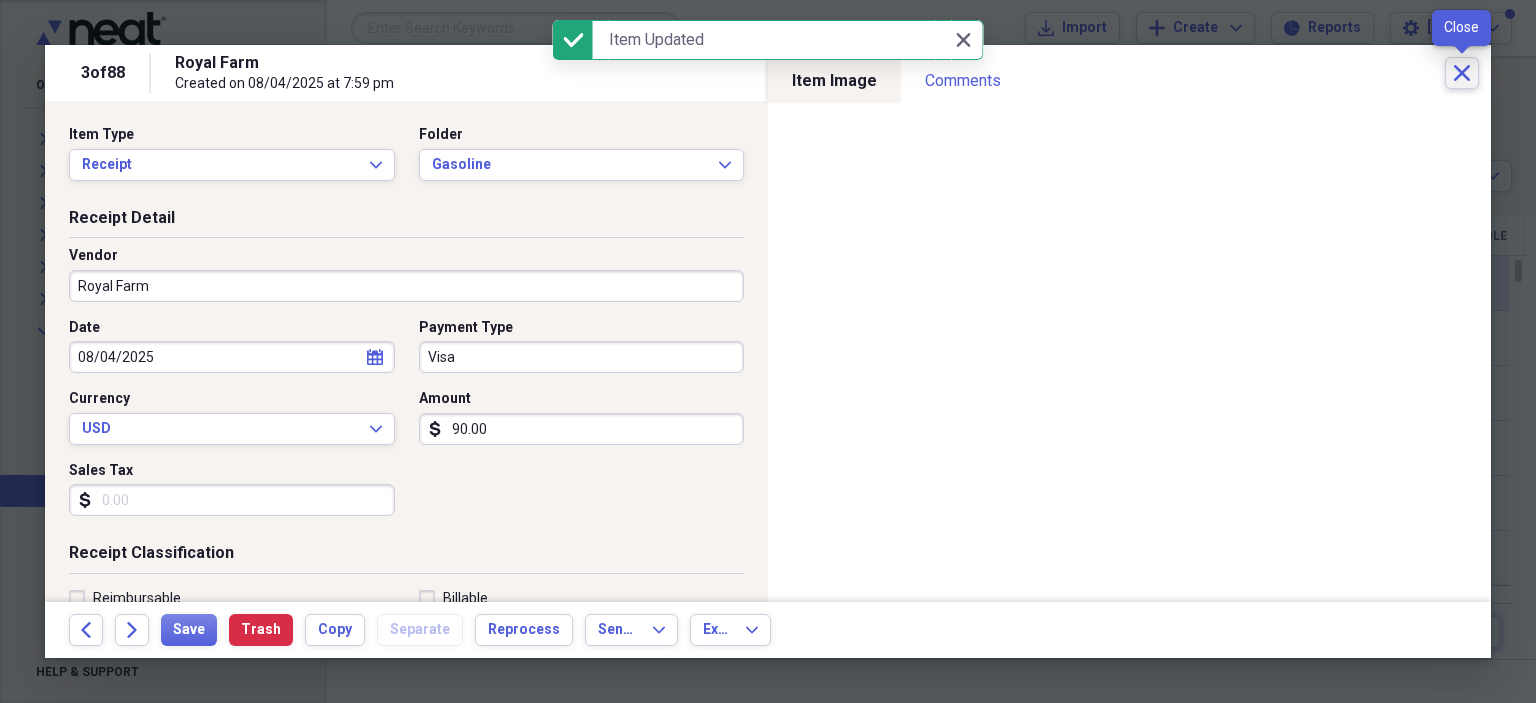 click on "Close" at bounding box center [1462, 73] 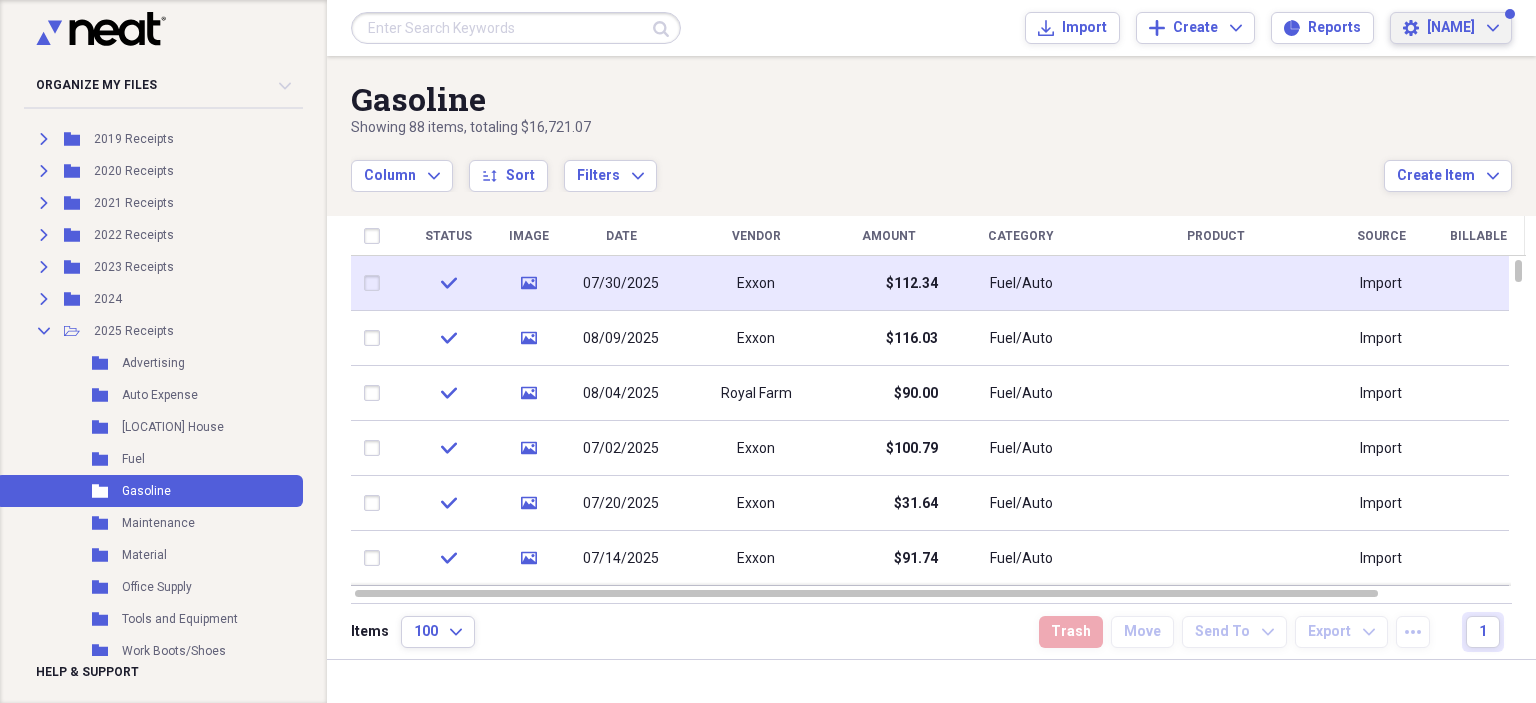 click on "[NAME]" at bounding box center [1451, 28] 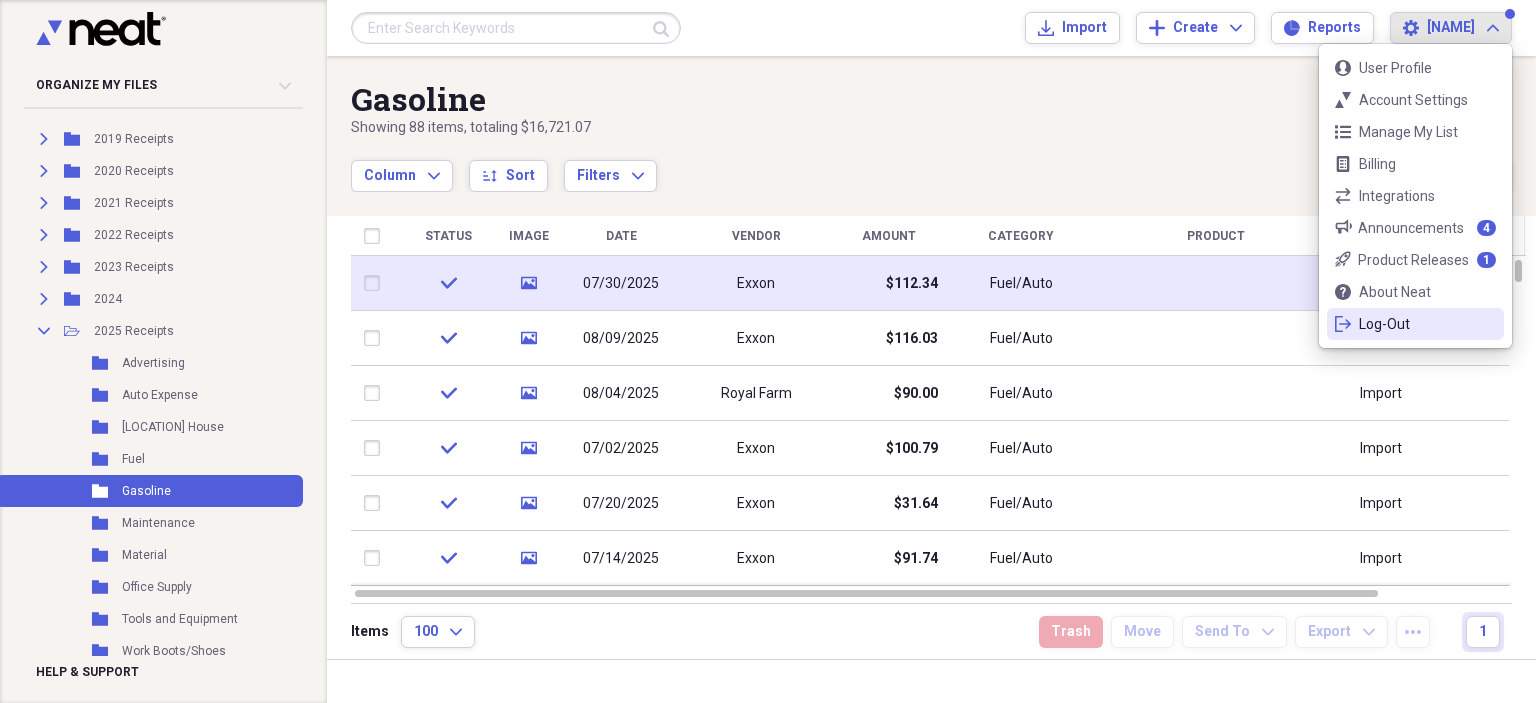 click on "logout Log-Out" at bounding box center [1415, 324] 